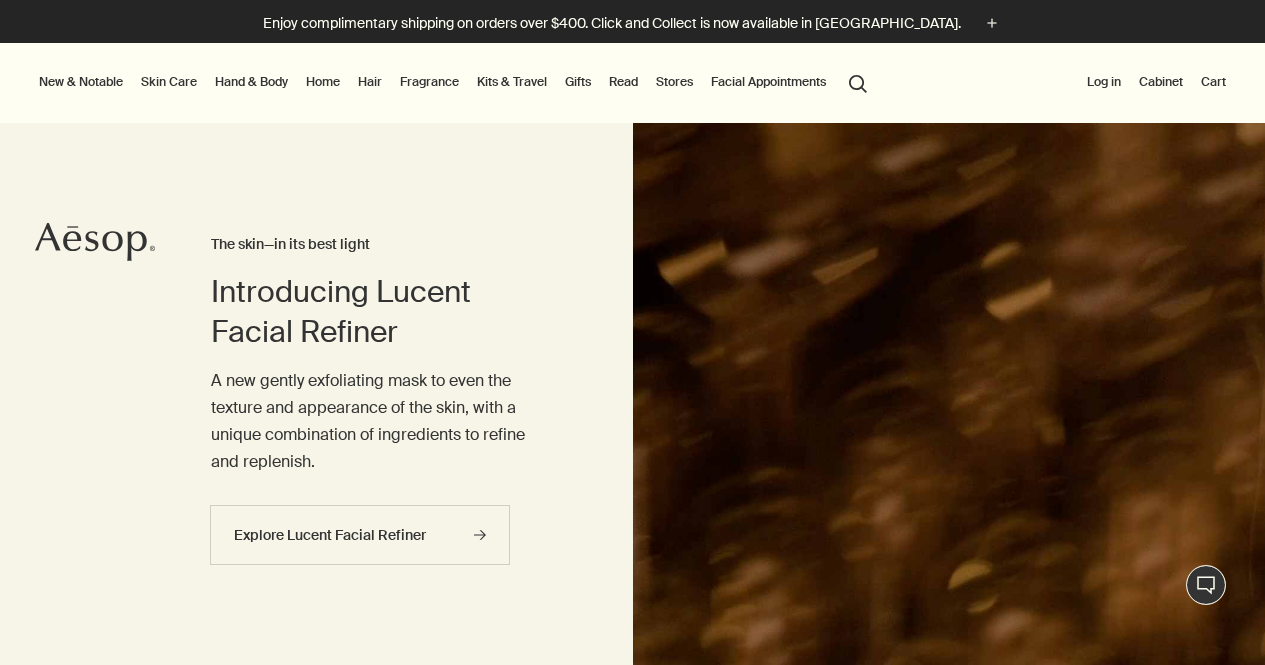 scroll, scrollTop: 0, scrollLeft: 0, axis: both 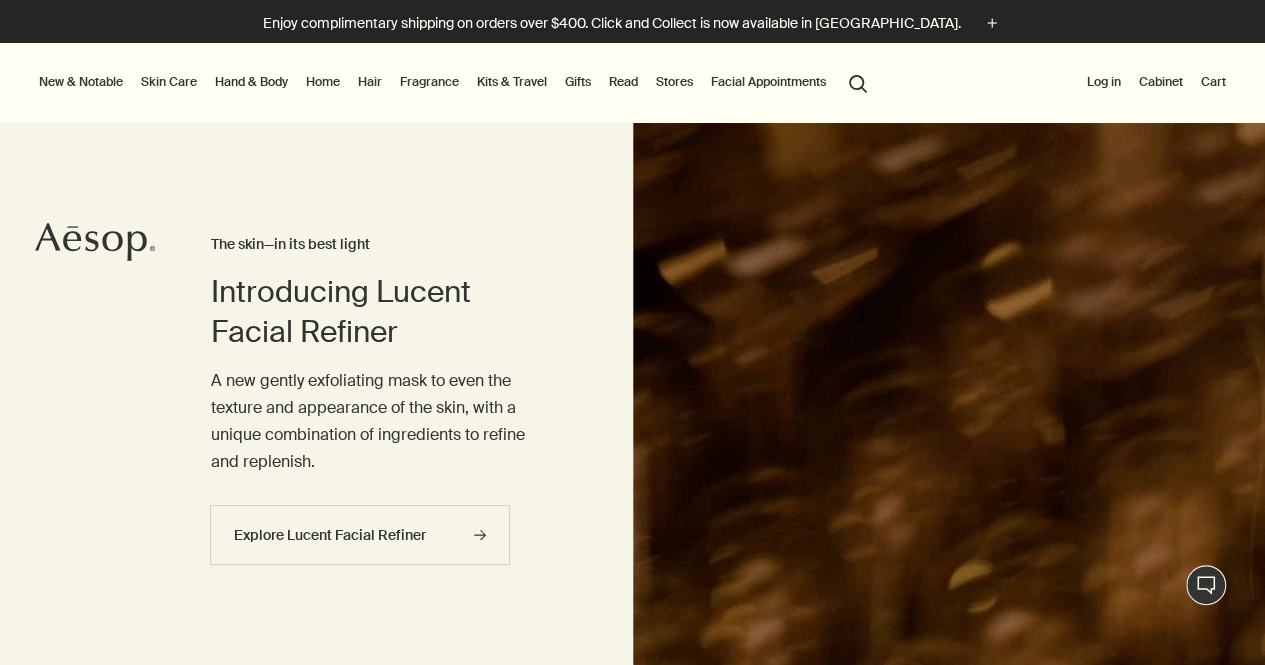 click on "Stores" at bounding box center [674, 82] 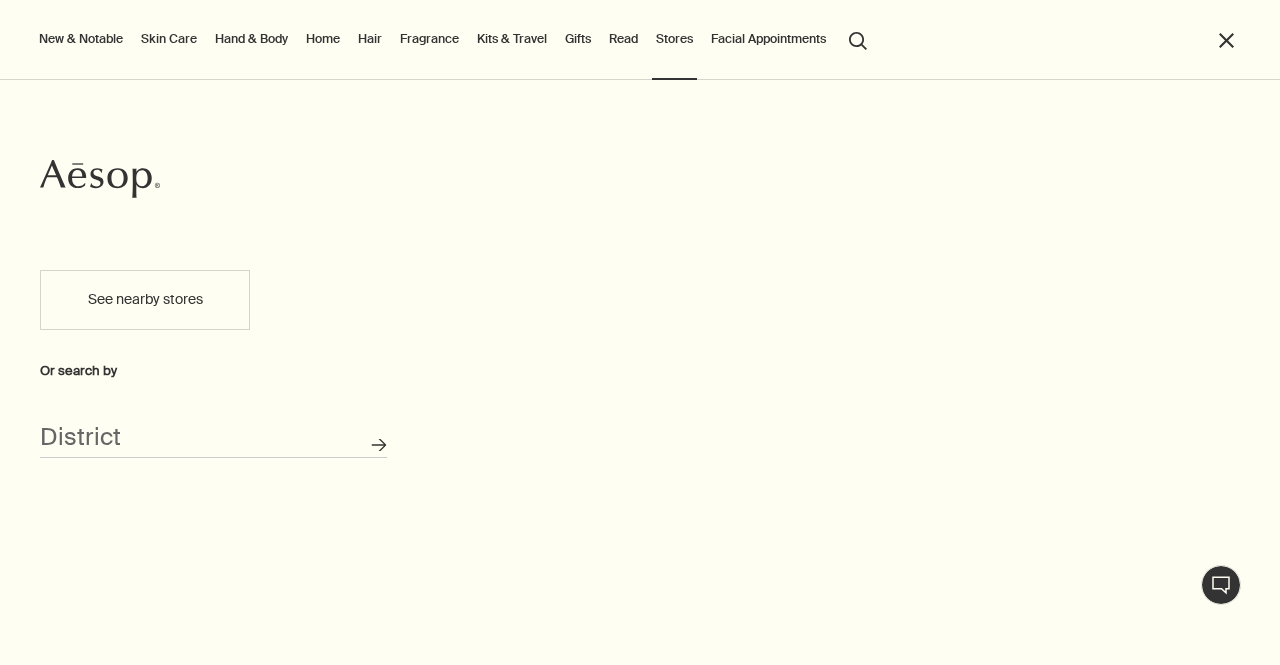 click on "See nearby stores" at bounding box center (145, 300) 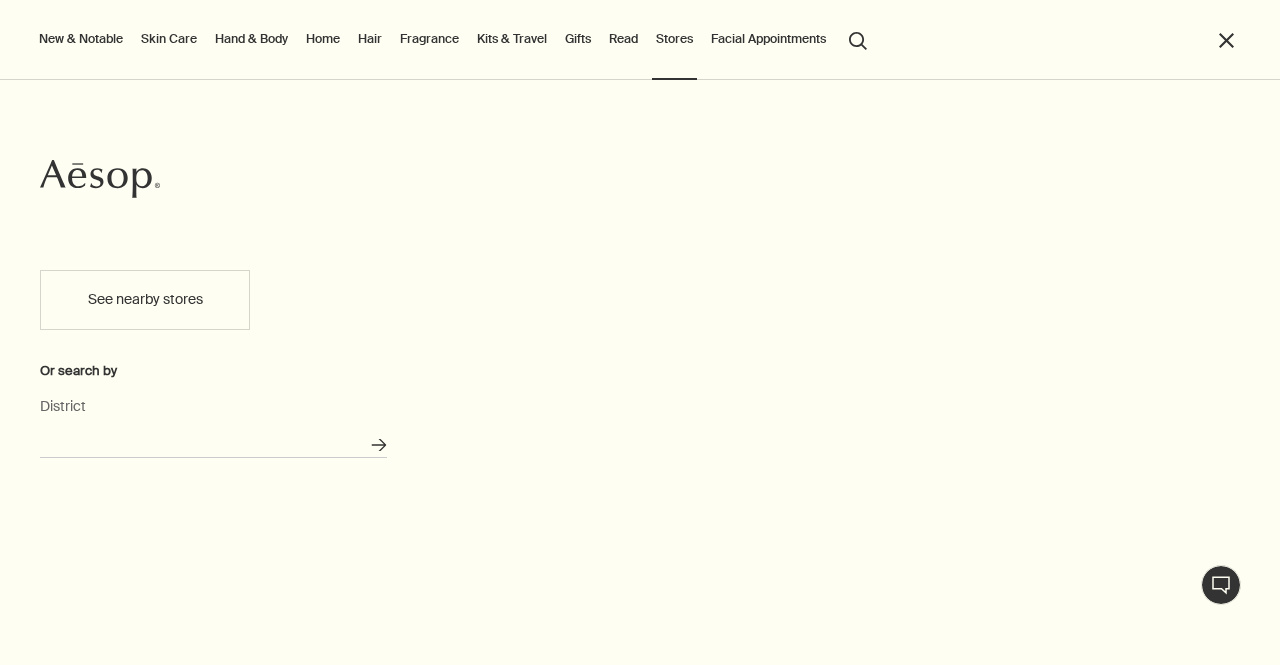 click on "District" at bounding box center [213, 442] 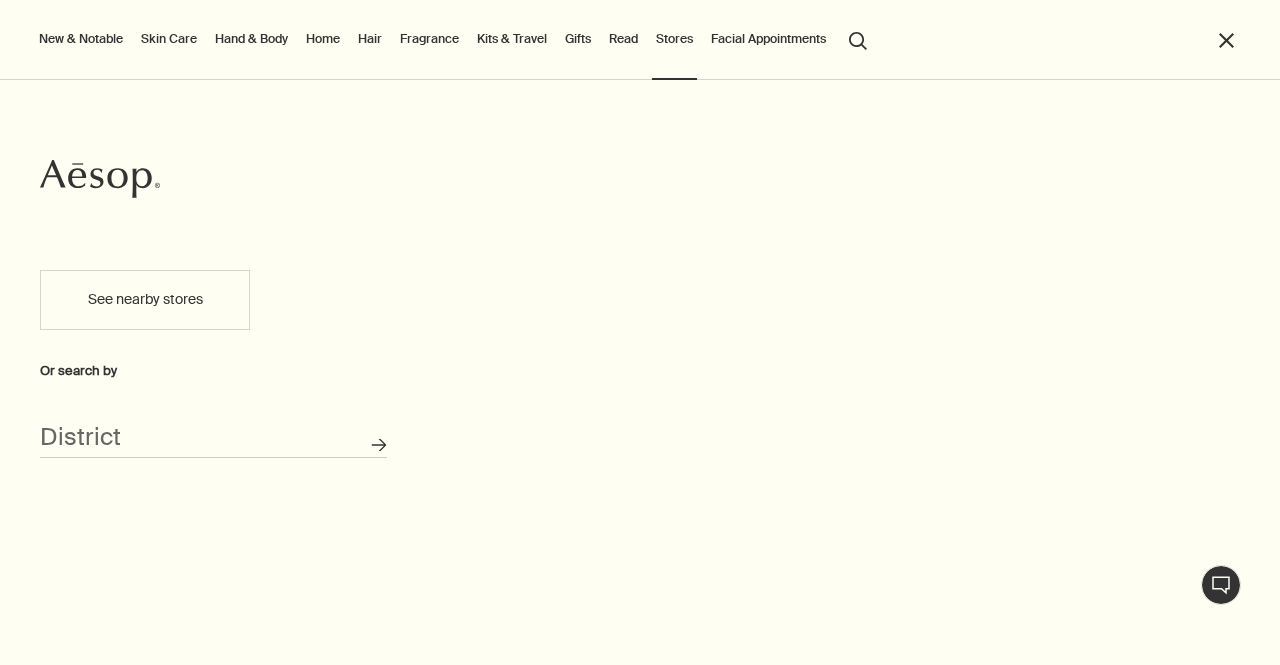 click on "See nearby stores" at bounding box center (145, 300) 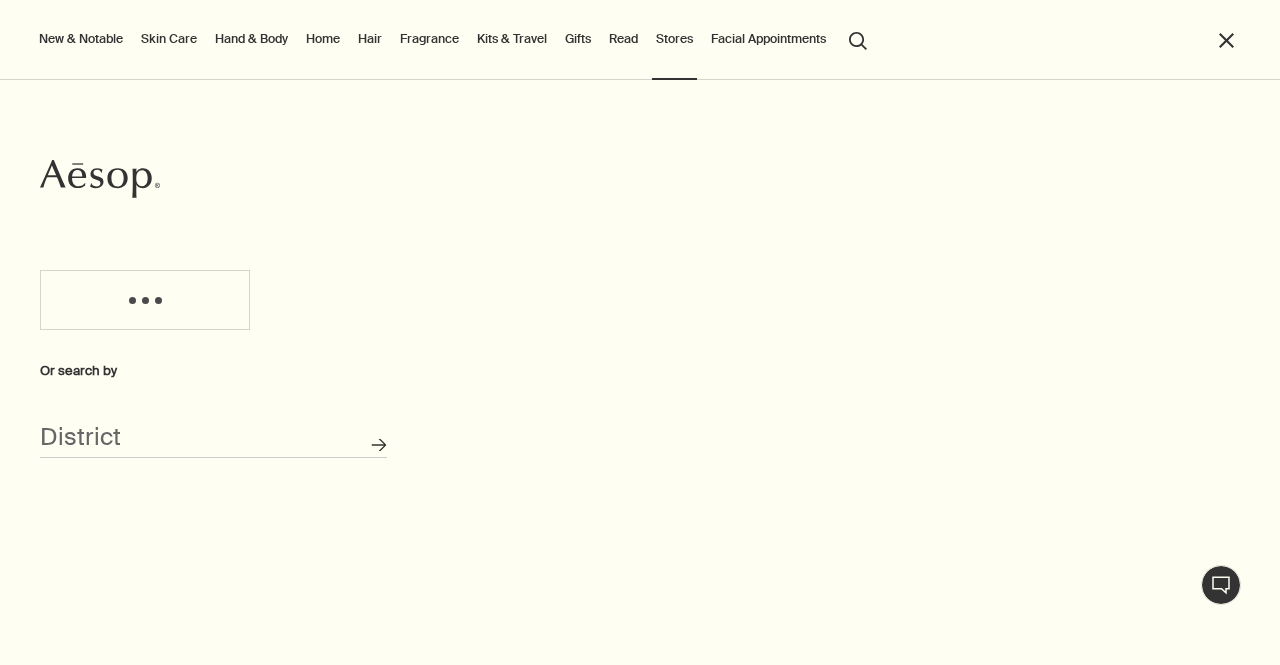 click on "Stores" at bounding box center [674, 39] 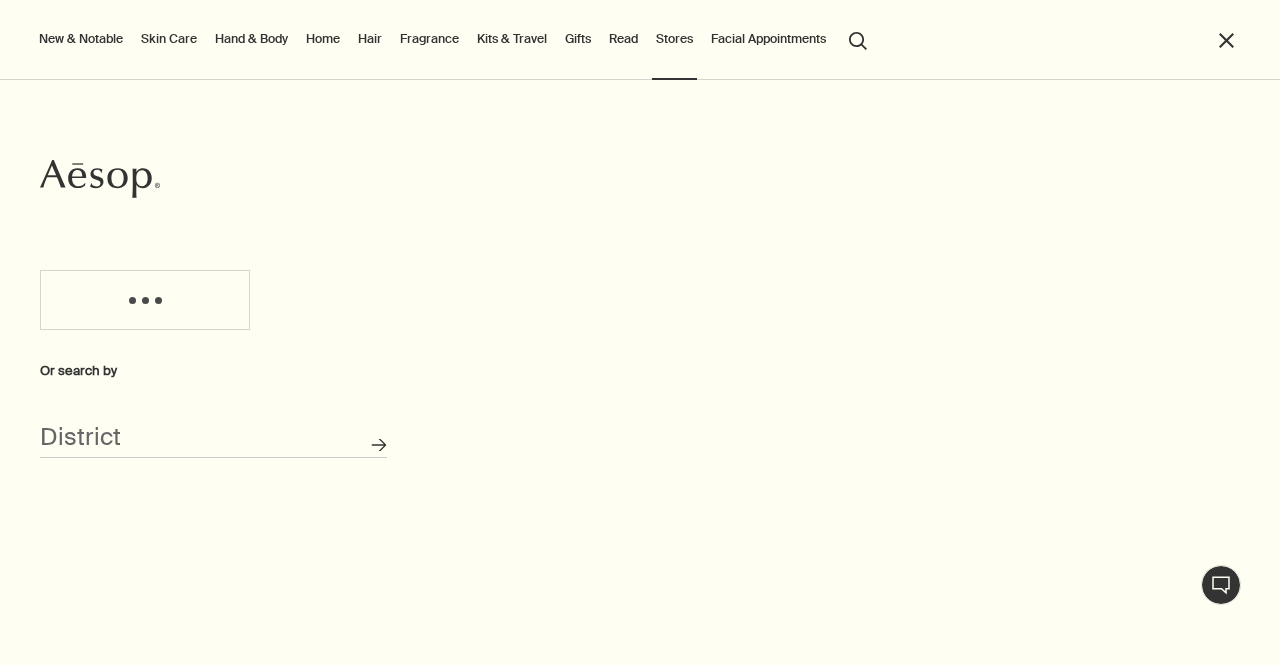 click on "close" at bounding box center (1226, 40) 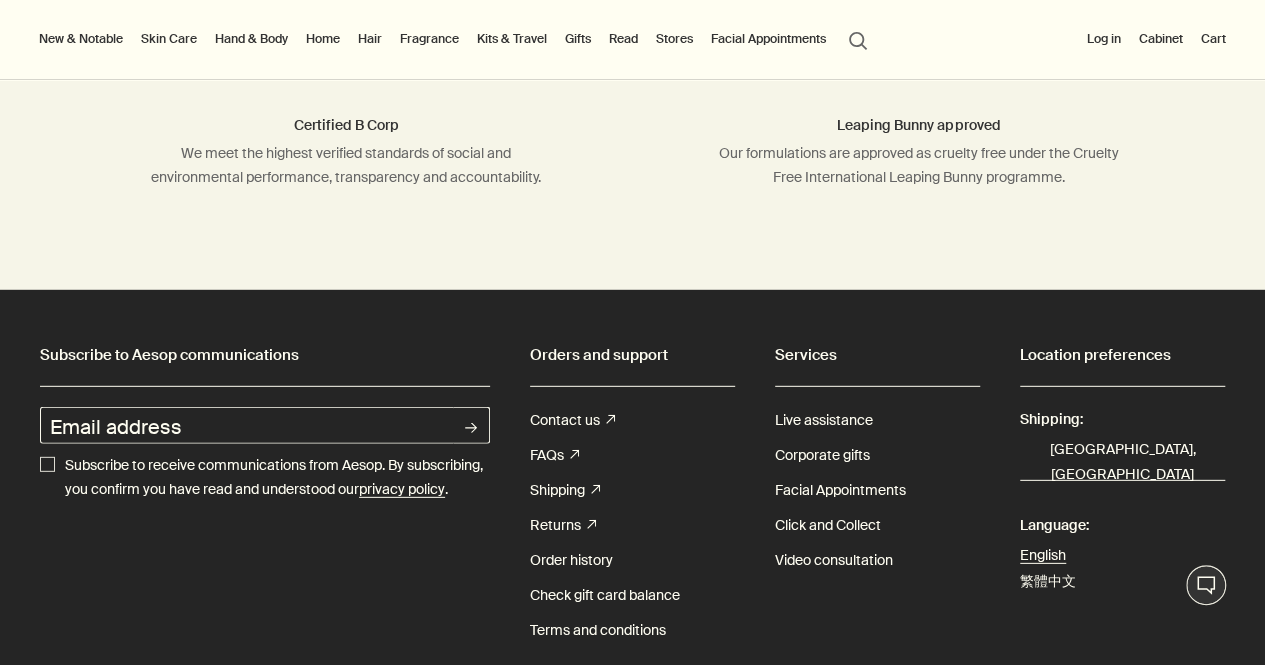 scroll, scrollTop: 6486, scrollLeft: 0, axis: vertical 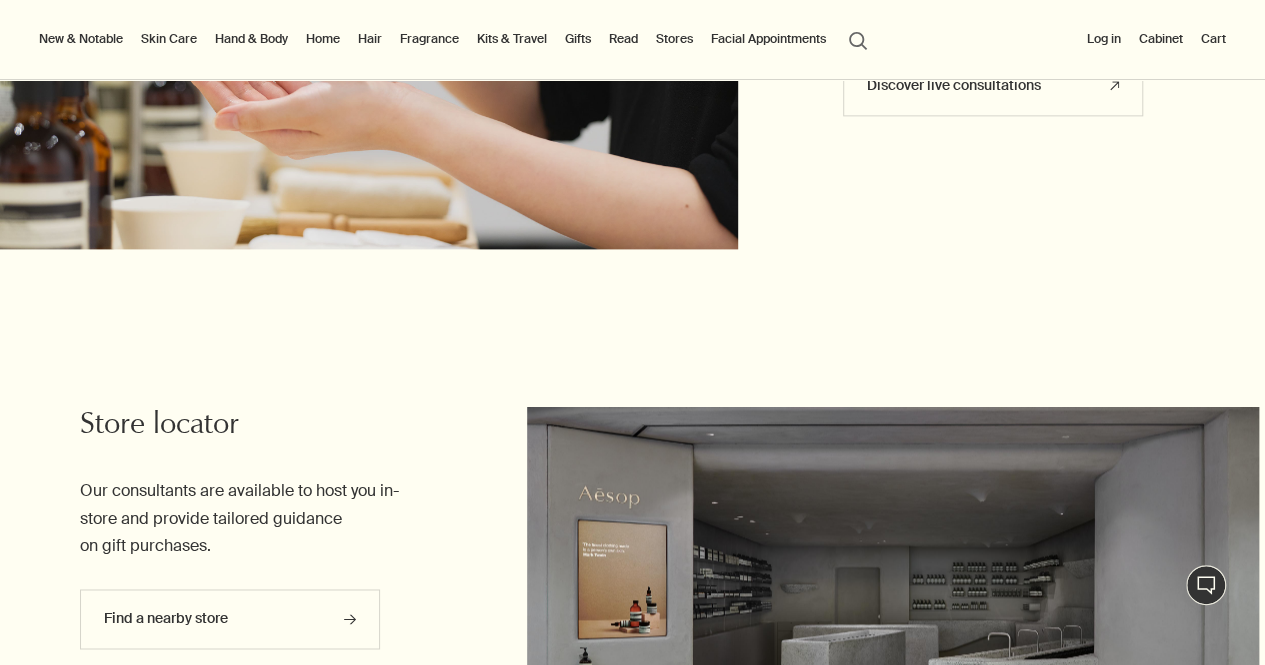 click on "Stores" at bounding box center [674, 39] 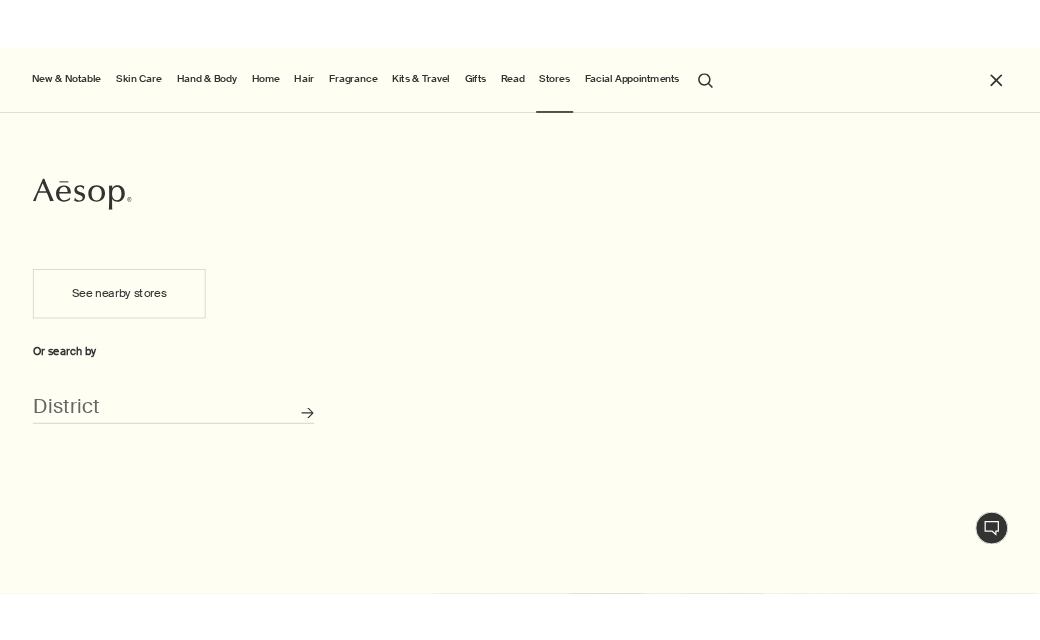 scroll, scrollTop: 5061, scrollLeft: 0, axis: vertical 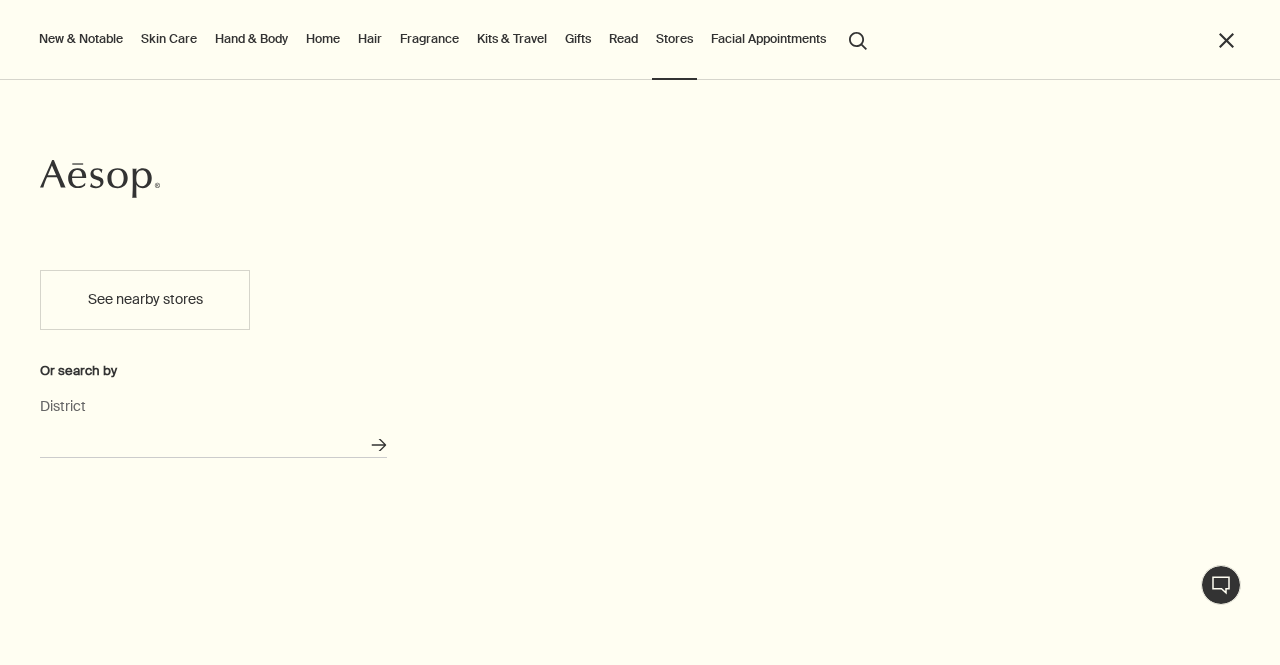 click on "District" at bounding box center (213, 442) 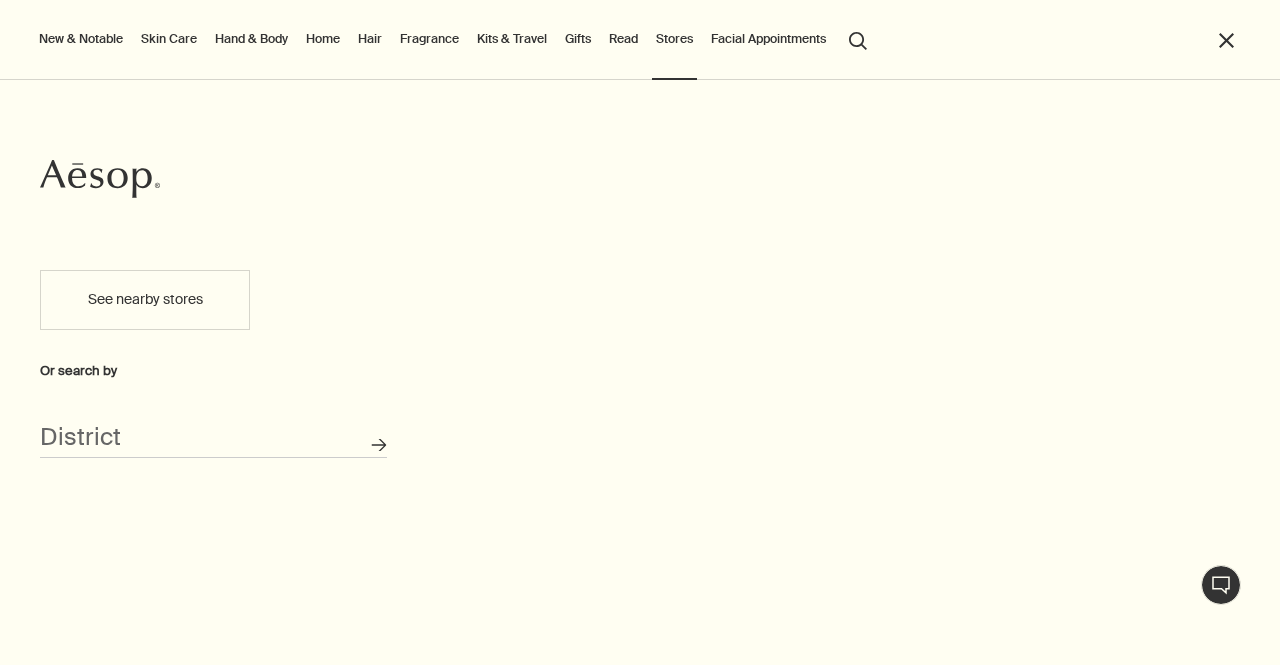 click on "See nearby stores" at bounding box center (145, 300) 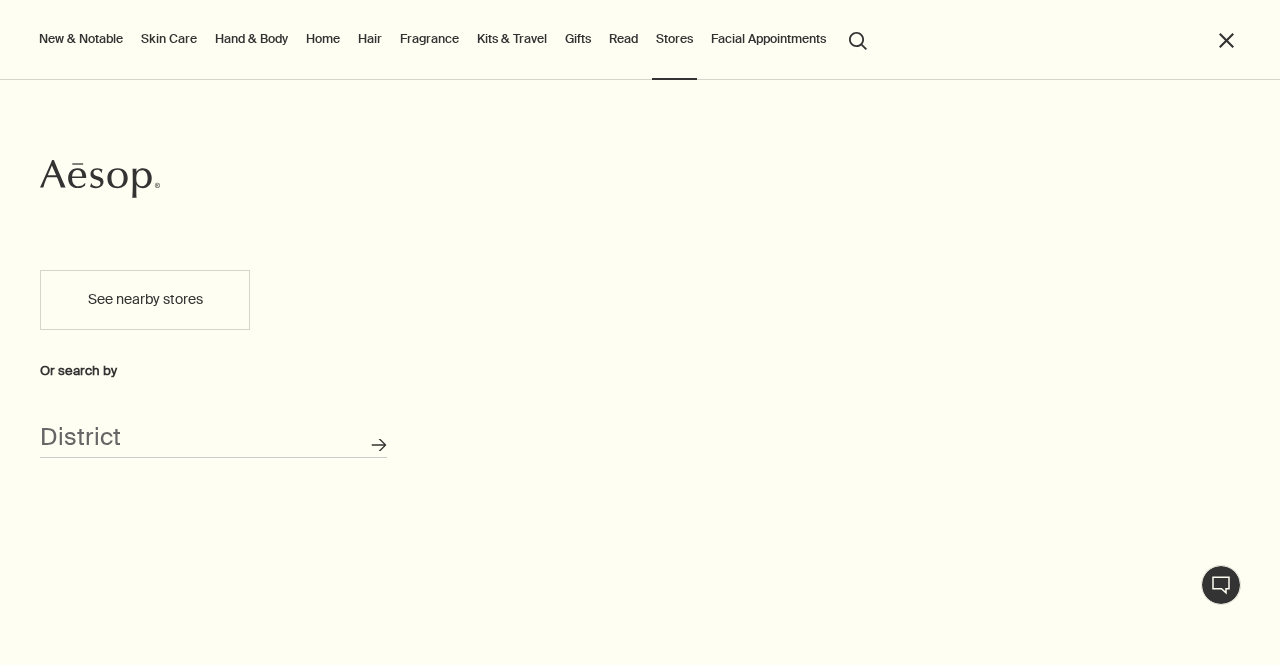 scroll, scrollTop: 5061, scrollLeft: 0, axis: vertical 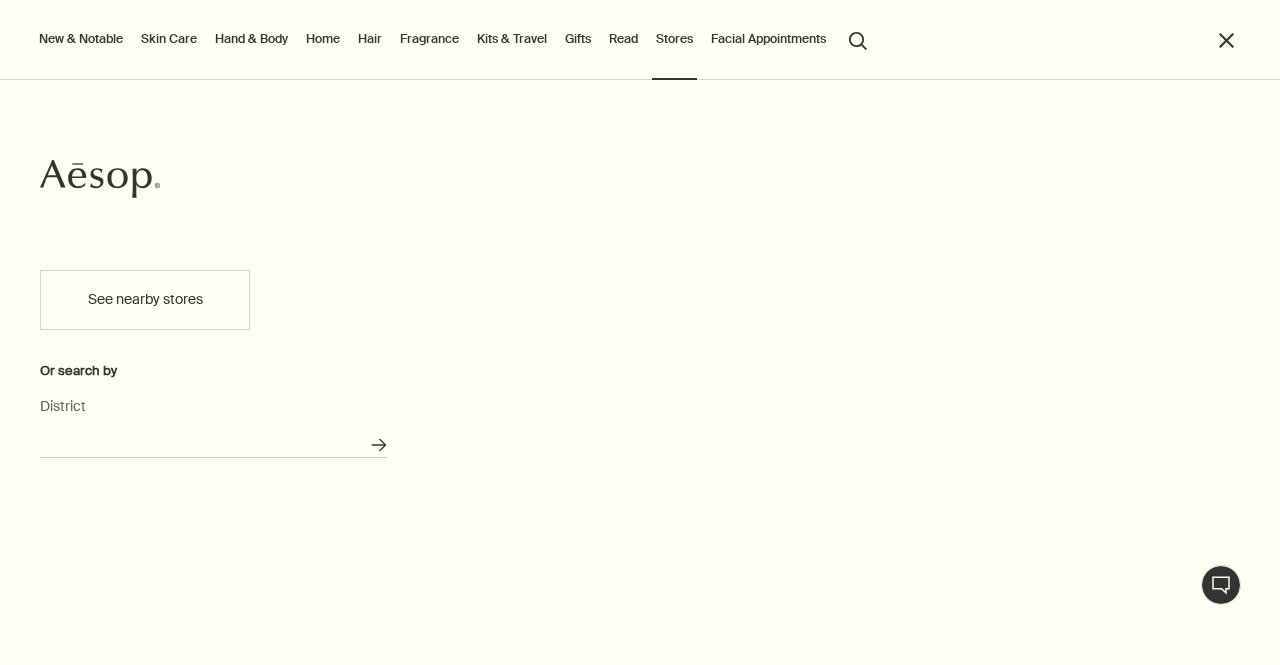click on "District" at bounding box center (213, 442) 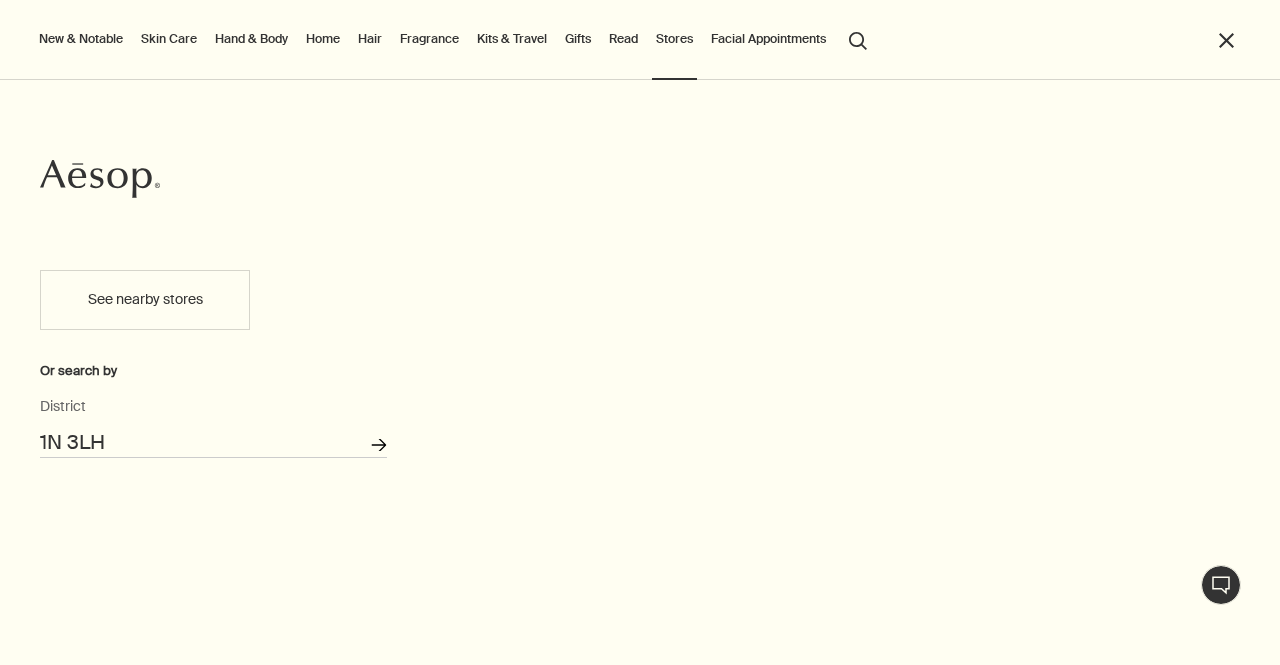 type on "1N 3LH" 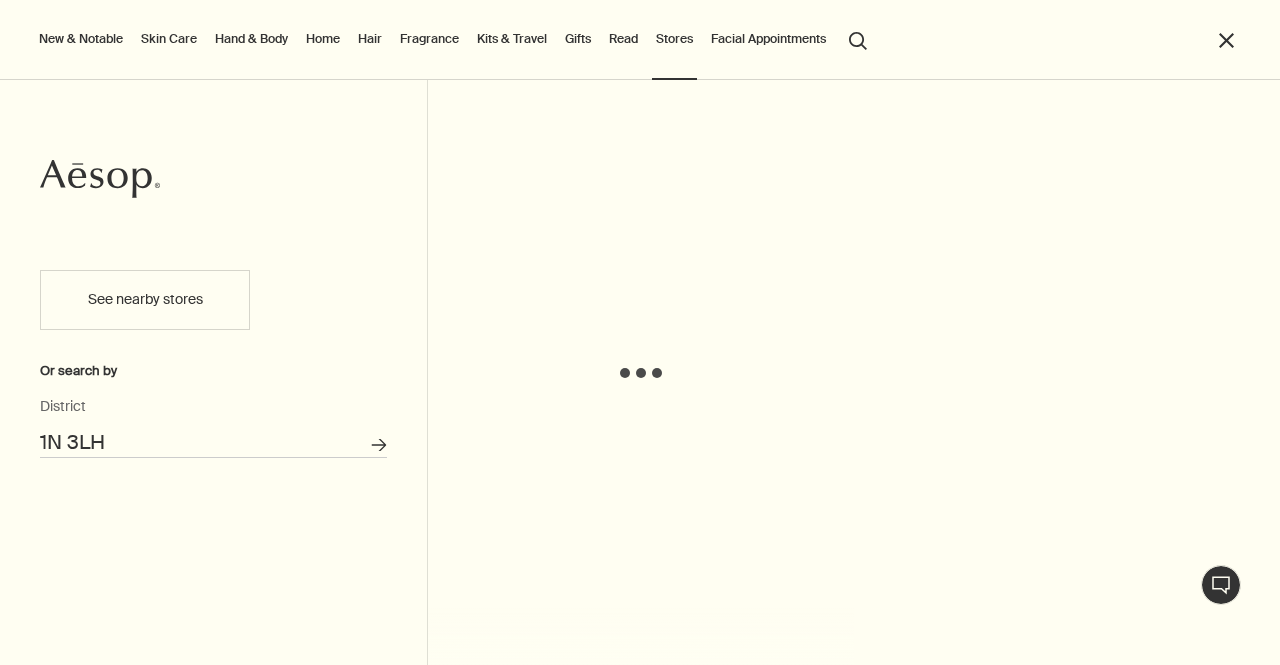 drag, startPoint x: 86, startPoint y: 437, endPoint x: 0, endPoint y: 449, distance: 86.833176 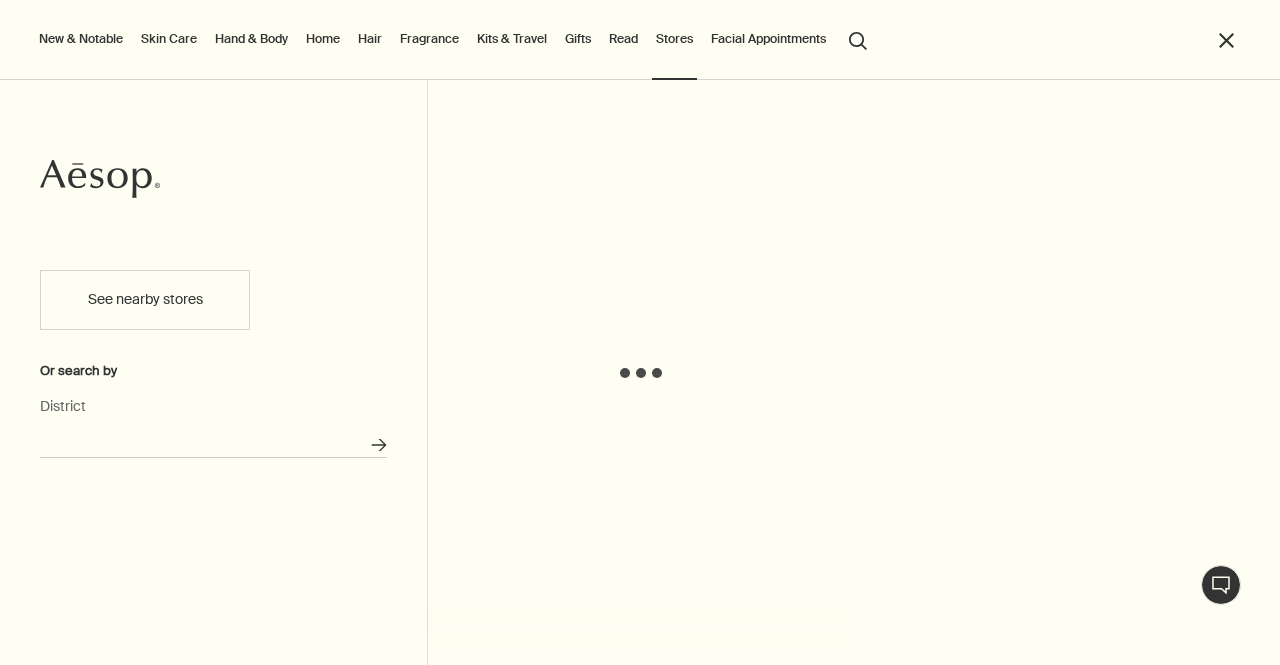 type 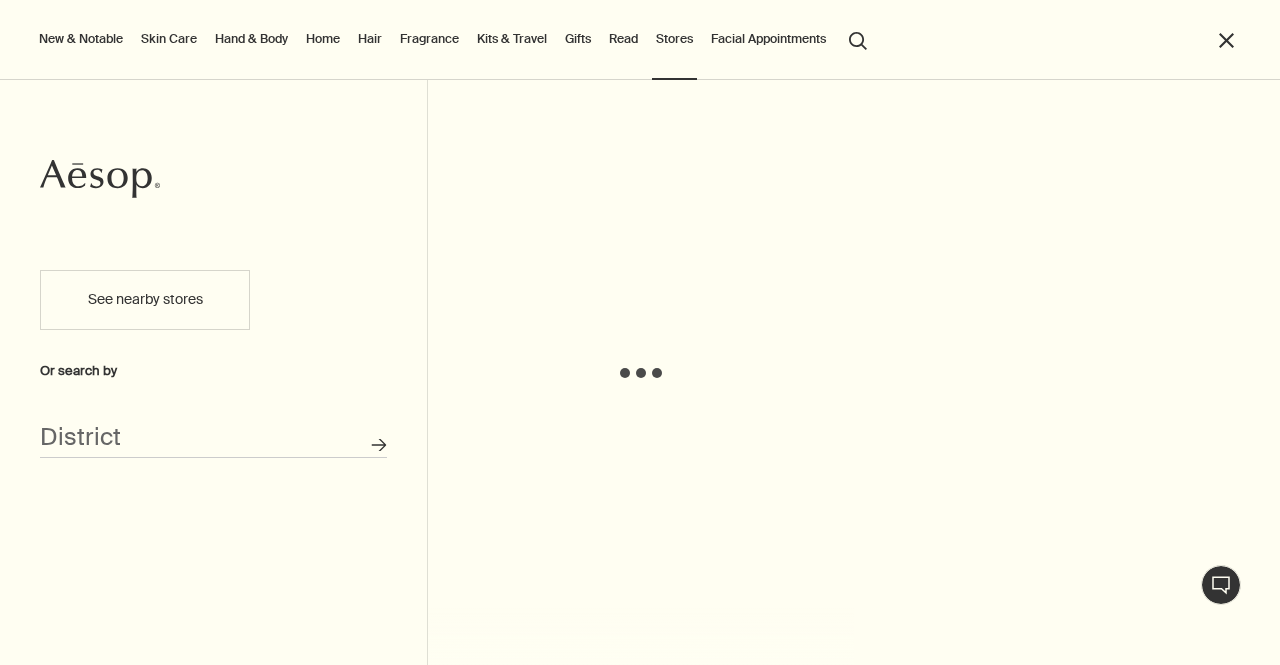 click on "See nearby stores" at bounding box center [145, 300] 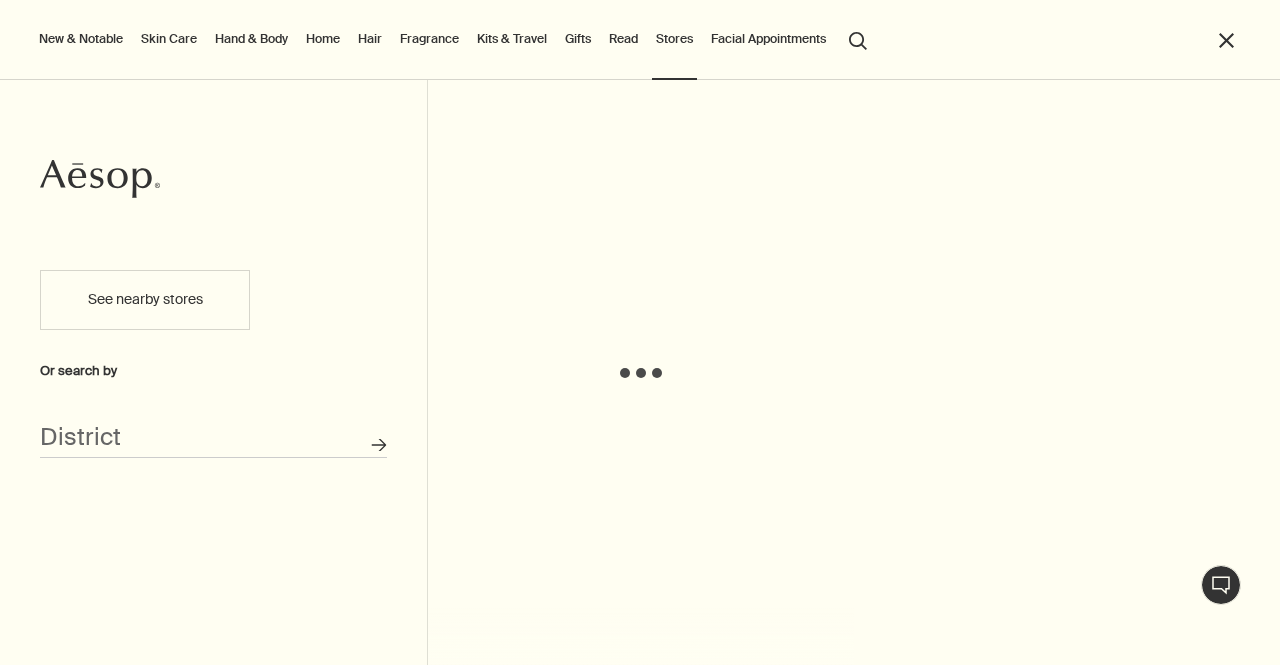 click on "See nearby stores" at bounding box center [145, 300] 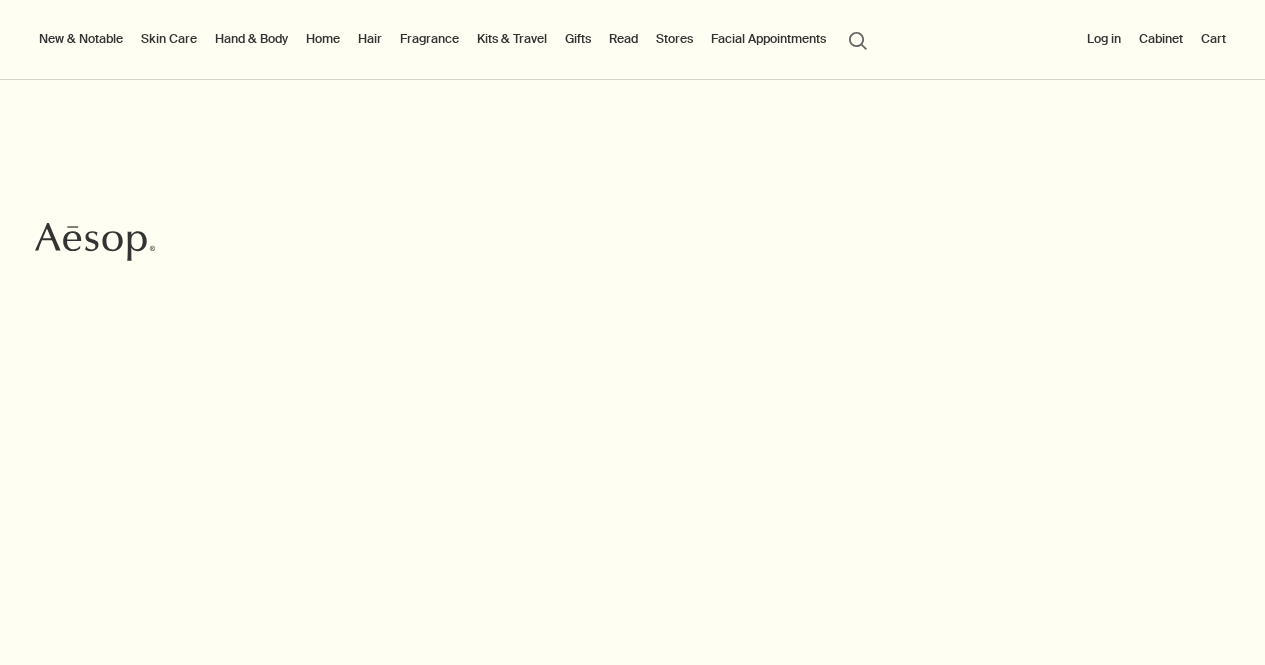 scroll, scrollTop: 0, scrollLeft: 0, axis: both 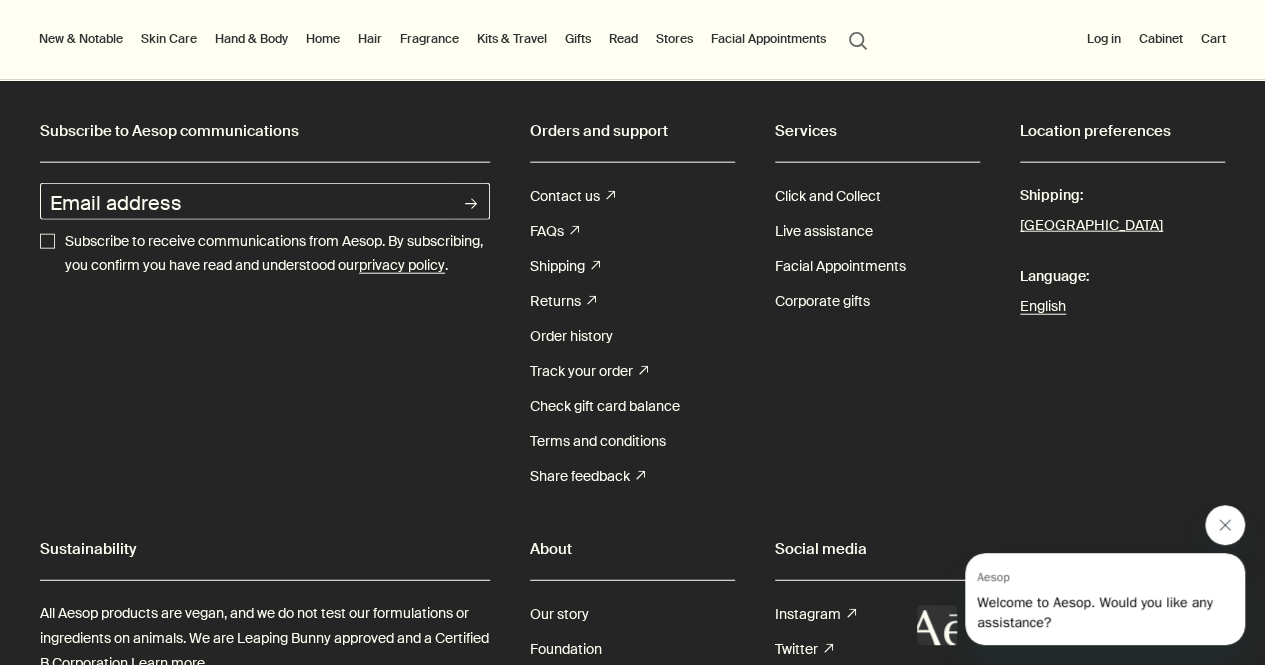 click at bounding box center [1225, 525] 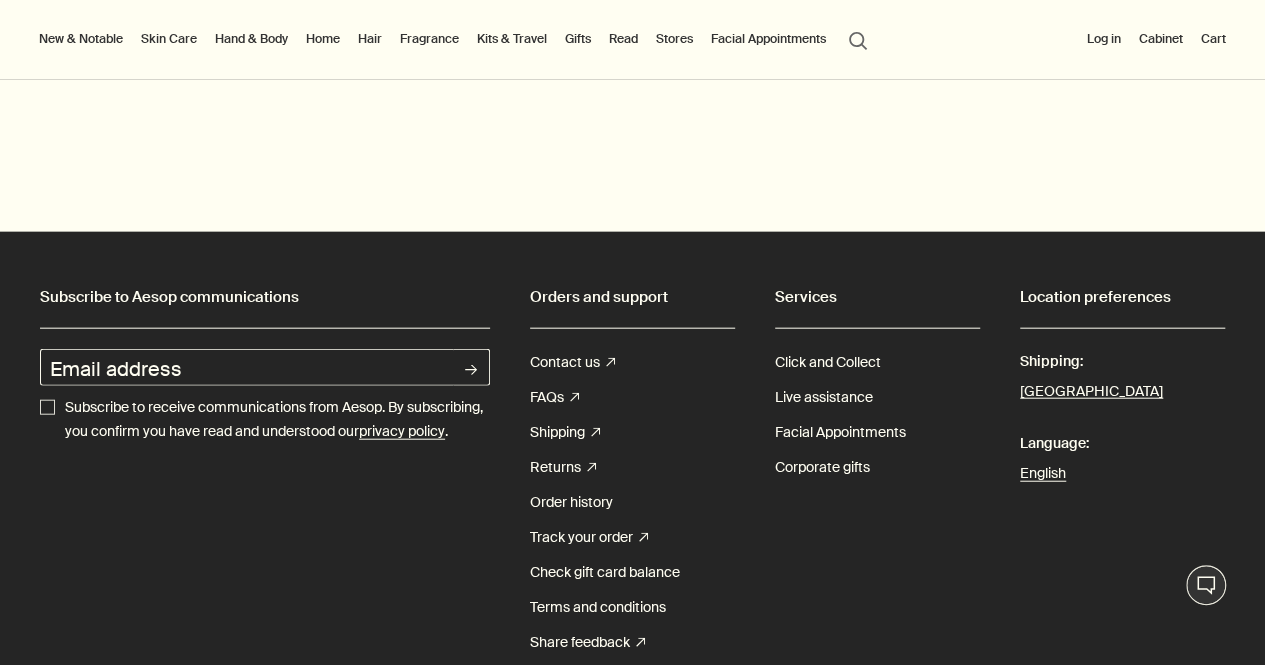click on "Stores" at bounding box center (674, 39) 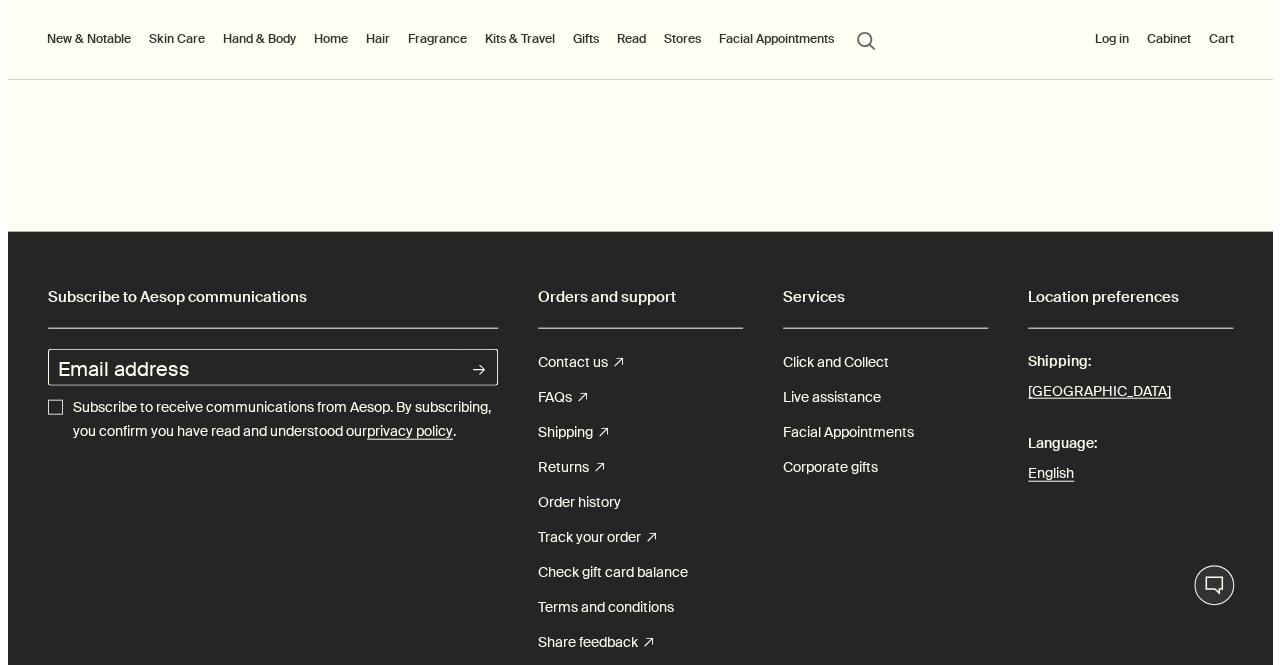 scroll, scrollTop: 5999, scrollLeft: 0, axis: vertical 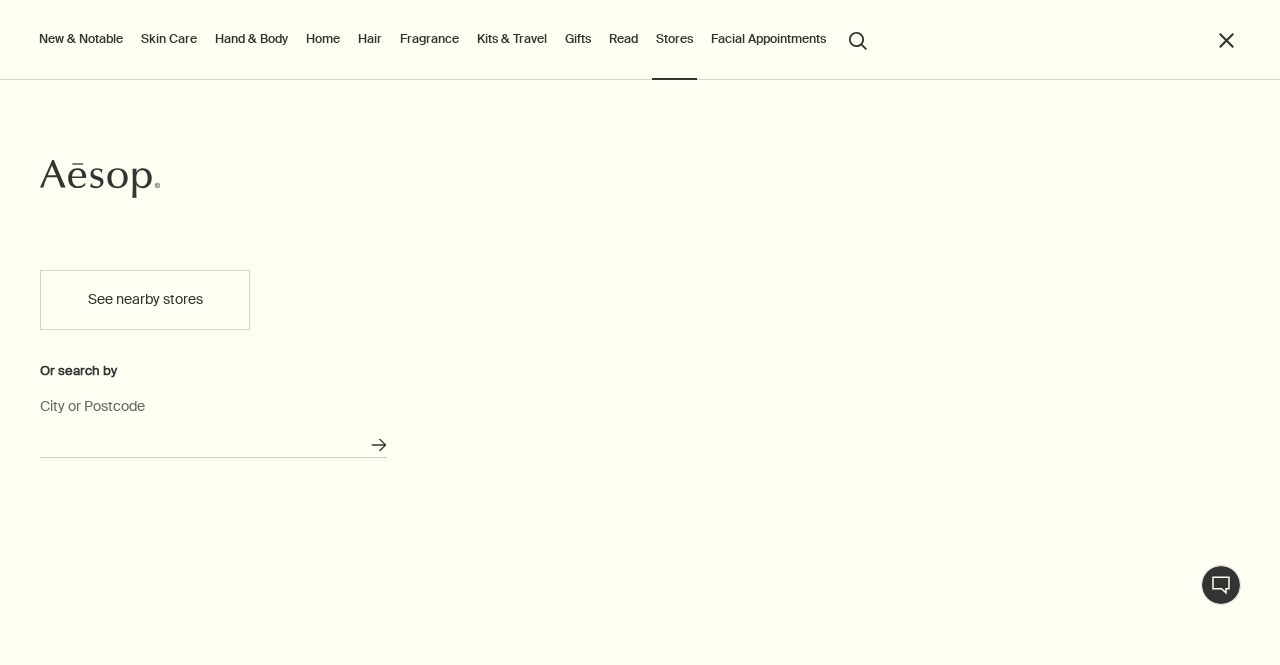 click on "City or Postcode" at bounding box center (213, 442) 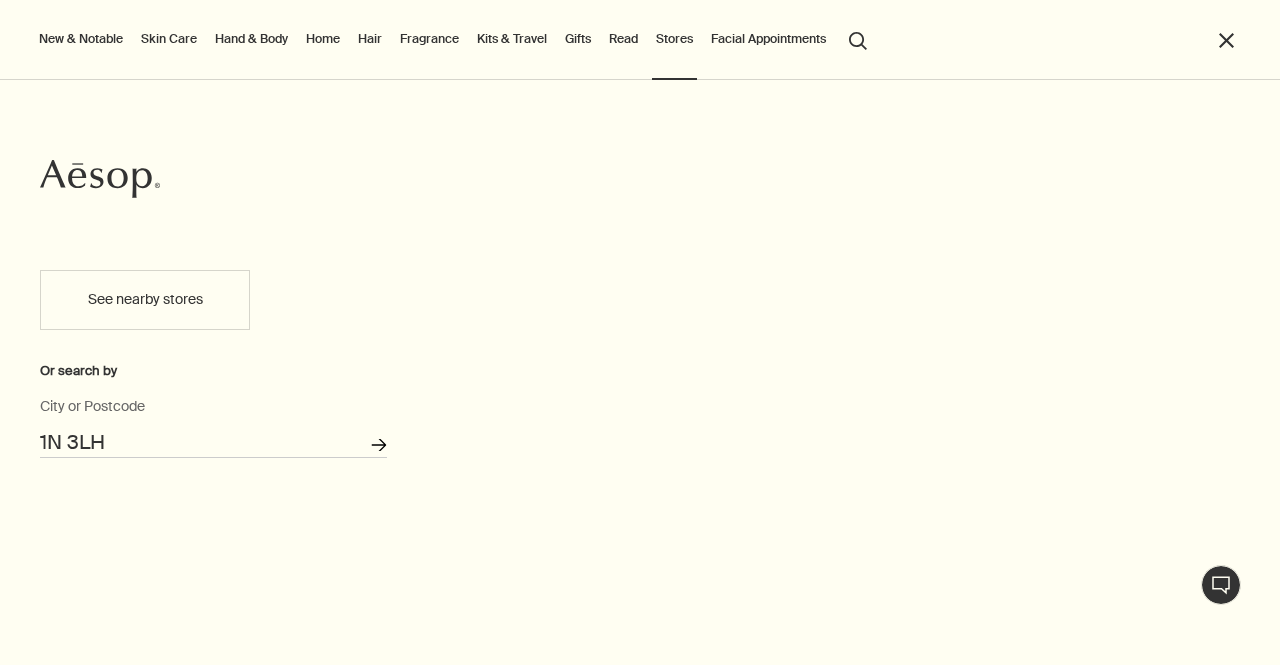 click on "Search for stores" at bounding box center (378, 445) 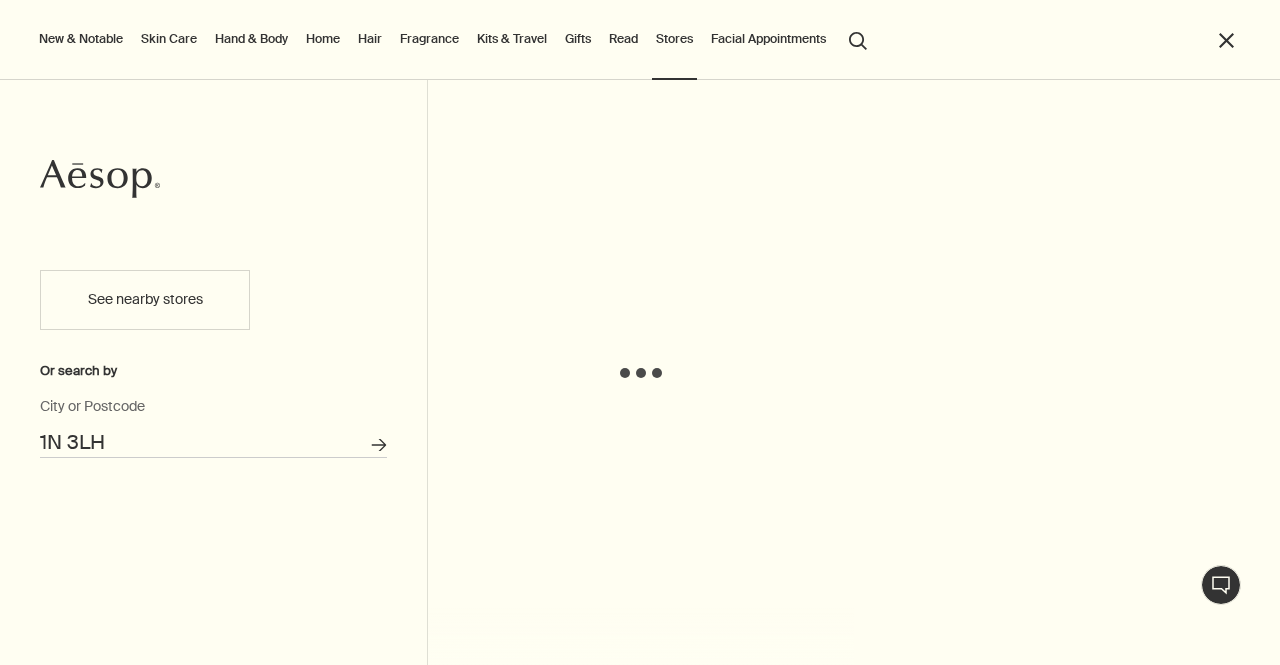 scroll, scrollTop: 5977, scrollLeft: 0, axis: vertical 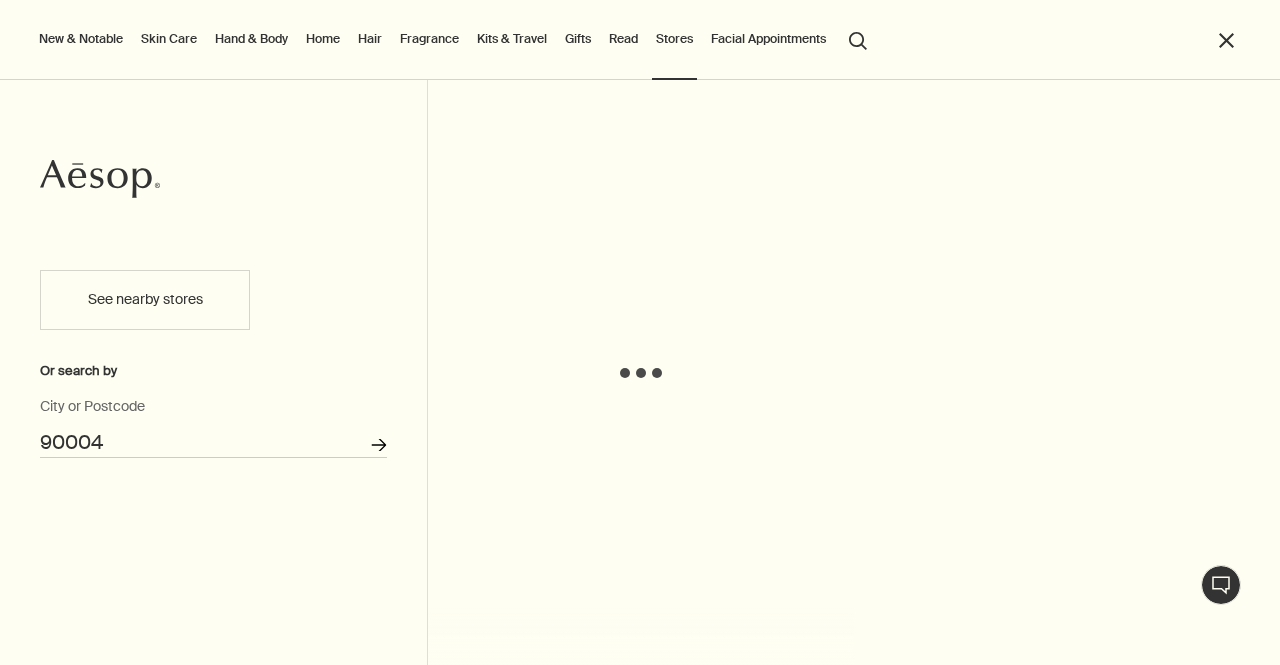 click on "Search for stores" 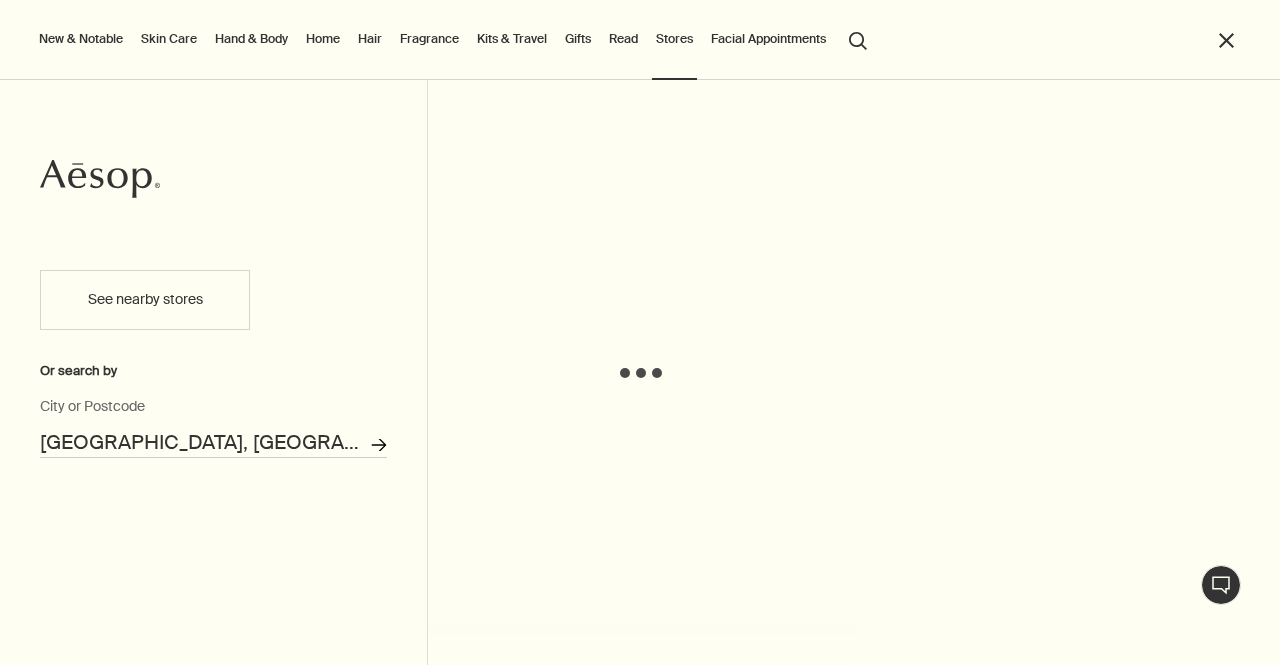 scroll, scrollTop: 5999, scrollLeft: 0, axis: vertical 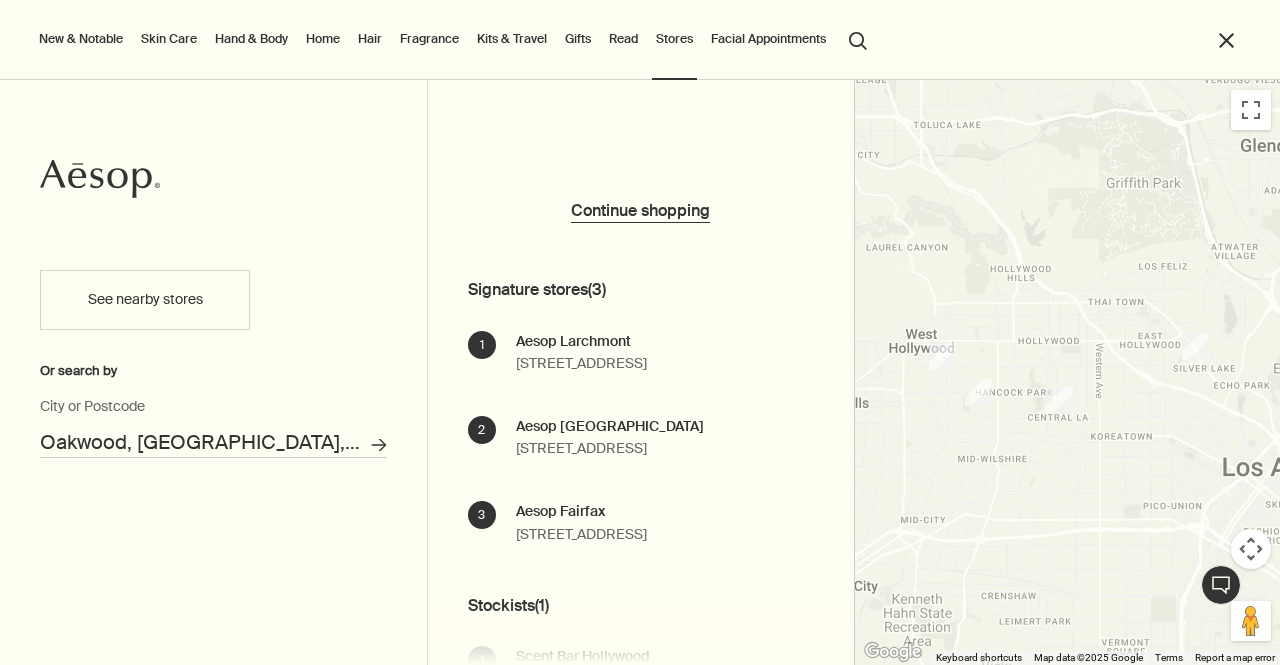 click at bounding box center (1251, 549) 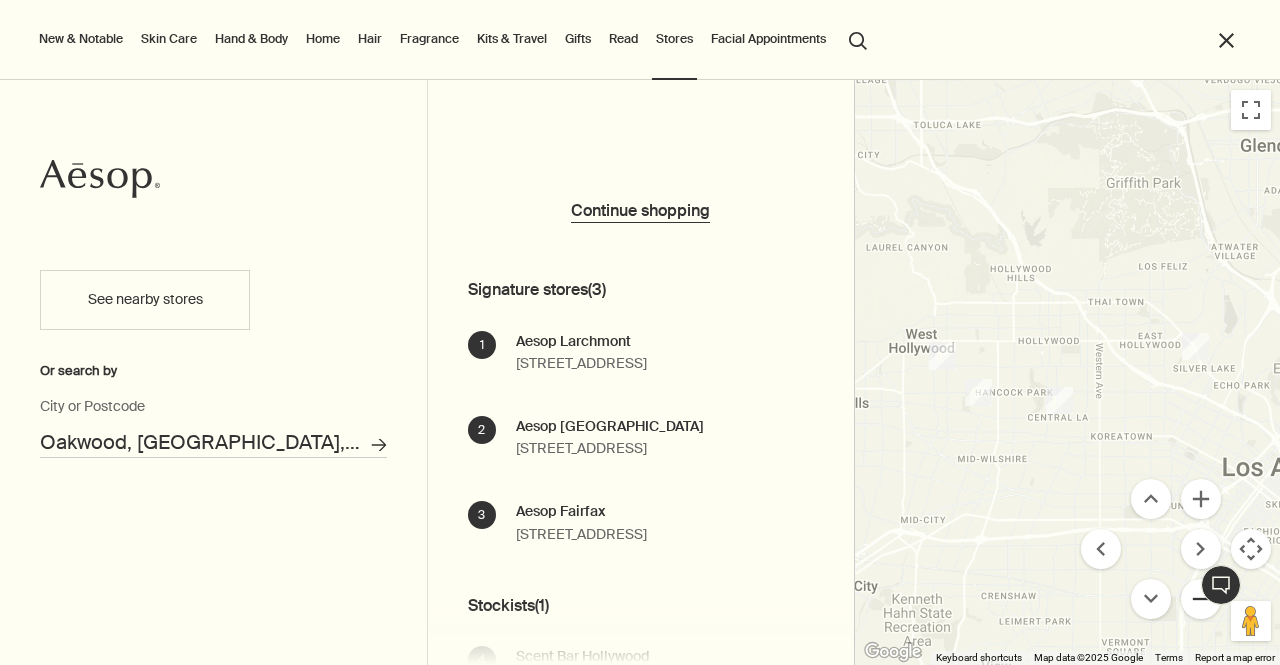 click at bounding box center [1201, 599] 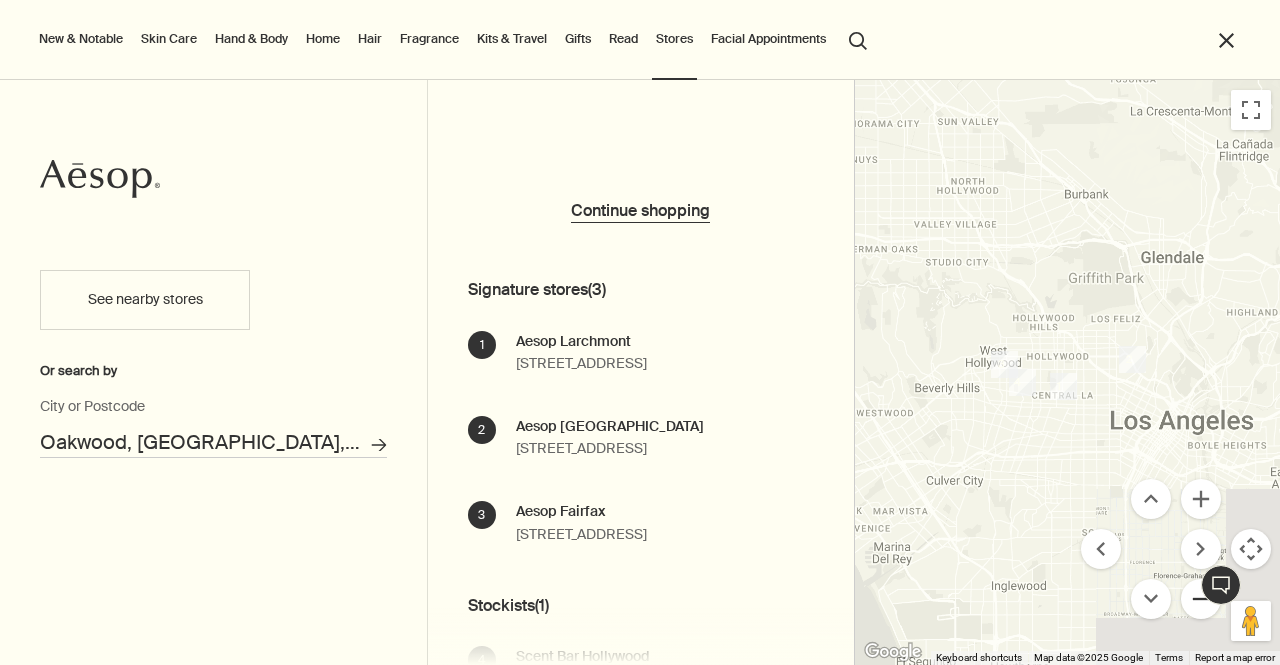 click at bounding box center [1201, 599] 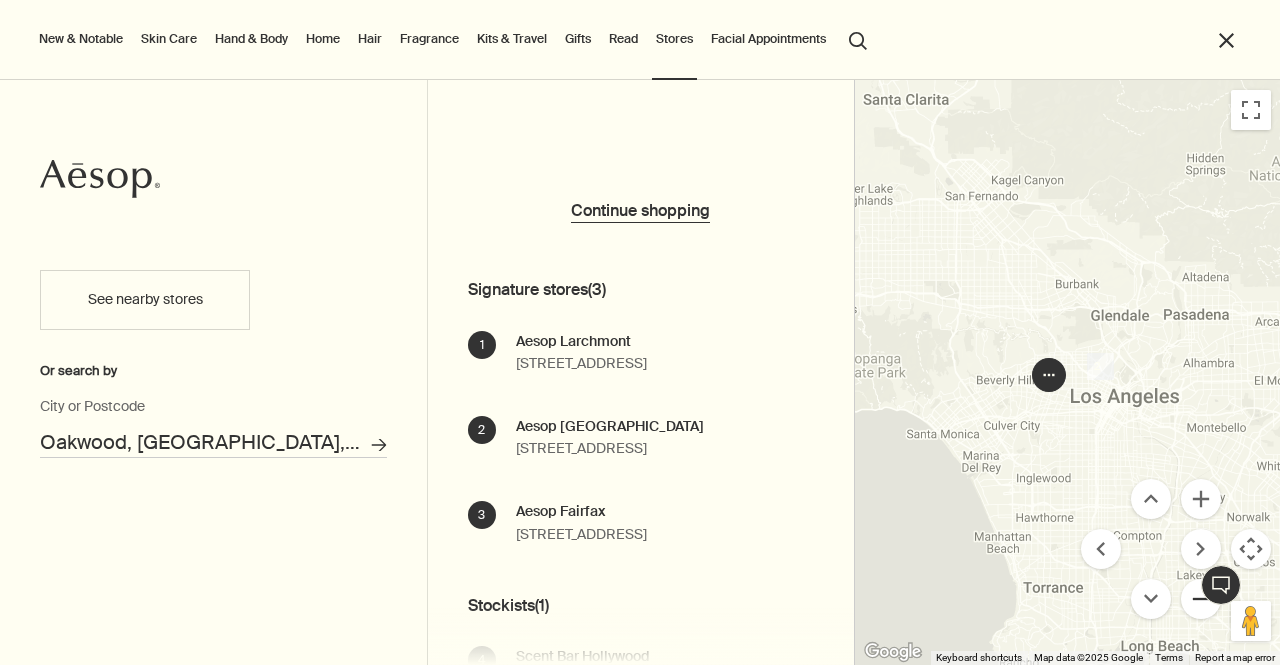 click at bounding box center (1201, 599) 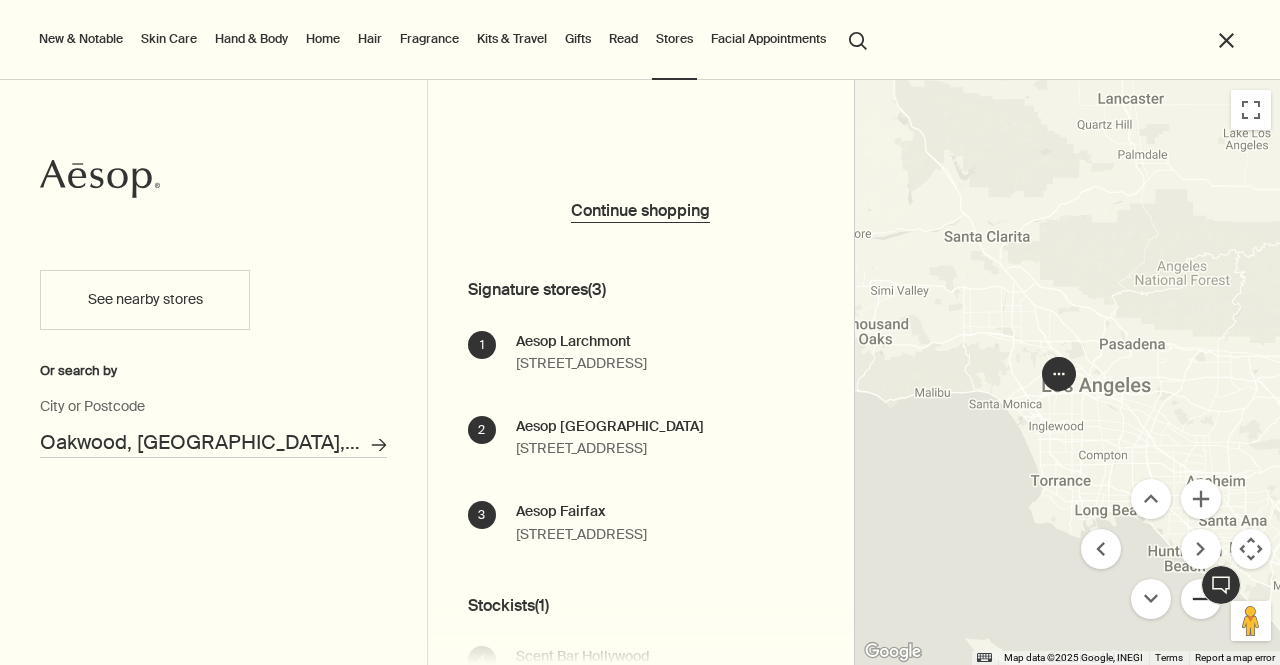 scroll, scrollTop: 5977, scrollLeft: 0, axis: vertical 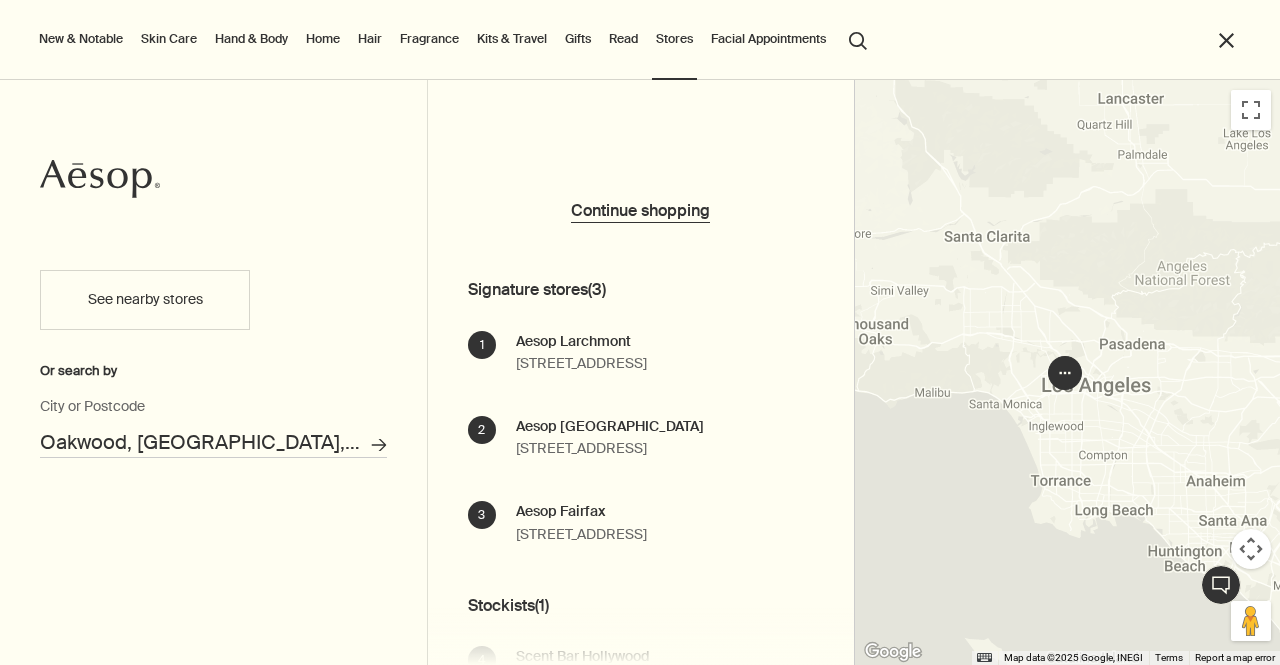 drag, startPoint x: 366, startPoint y: 444, endPoint x: 146, endPoint y: 437, distance: 220.11133 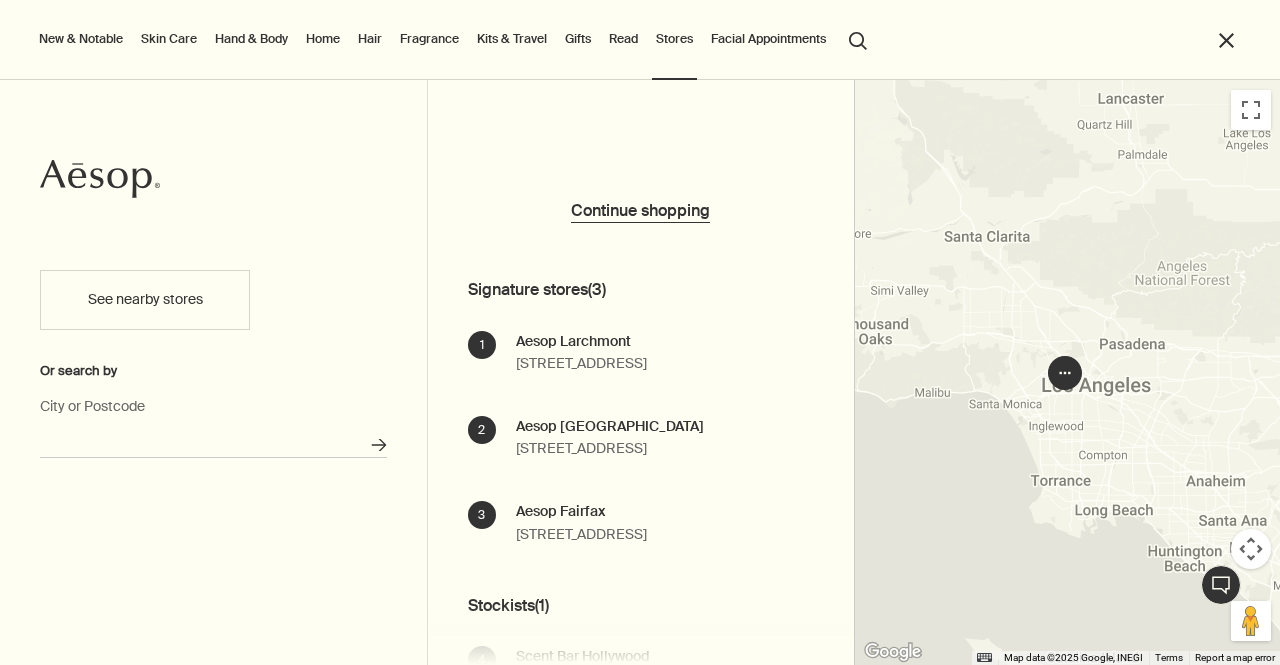 paste on "WC1N 3LH" 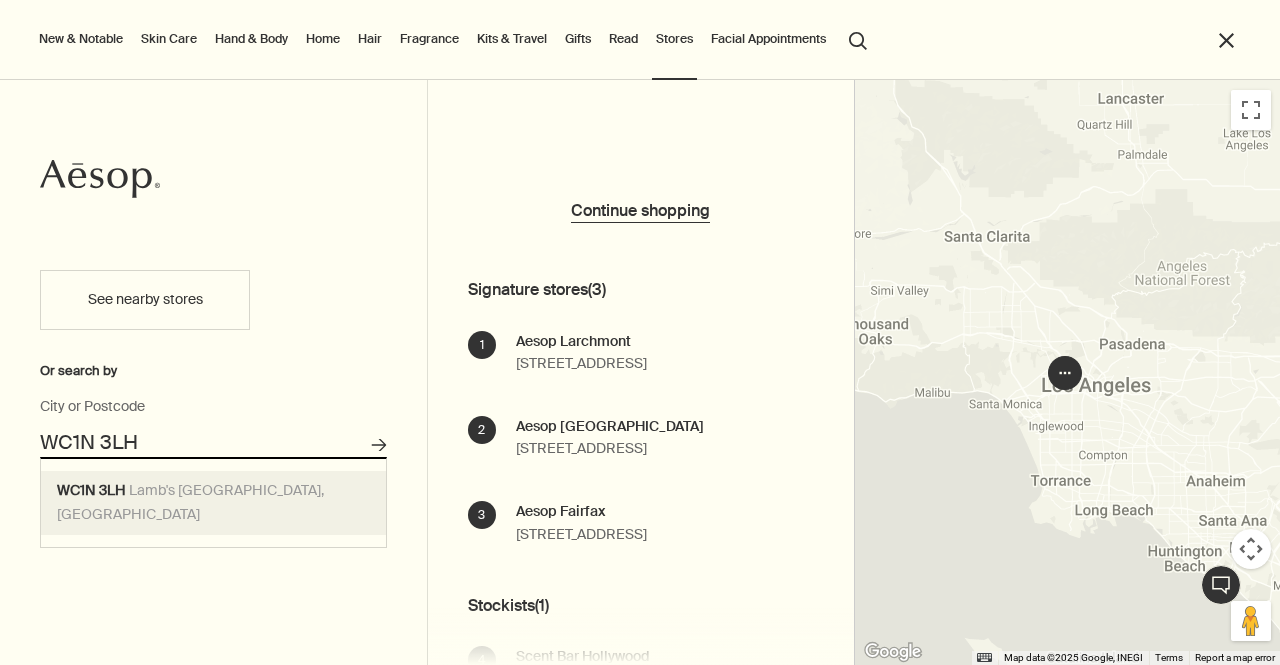 scroll, scrollTop: 5999, scrollLeft: 0, axis: vertical 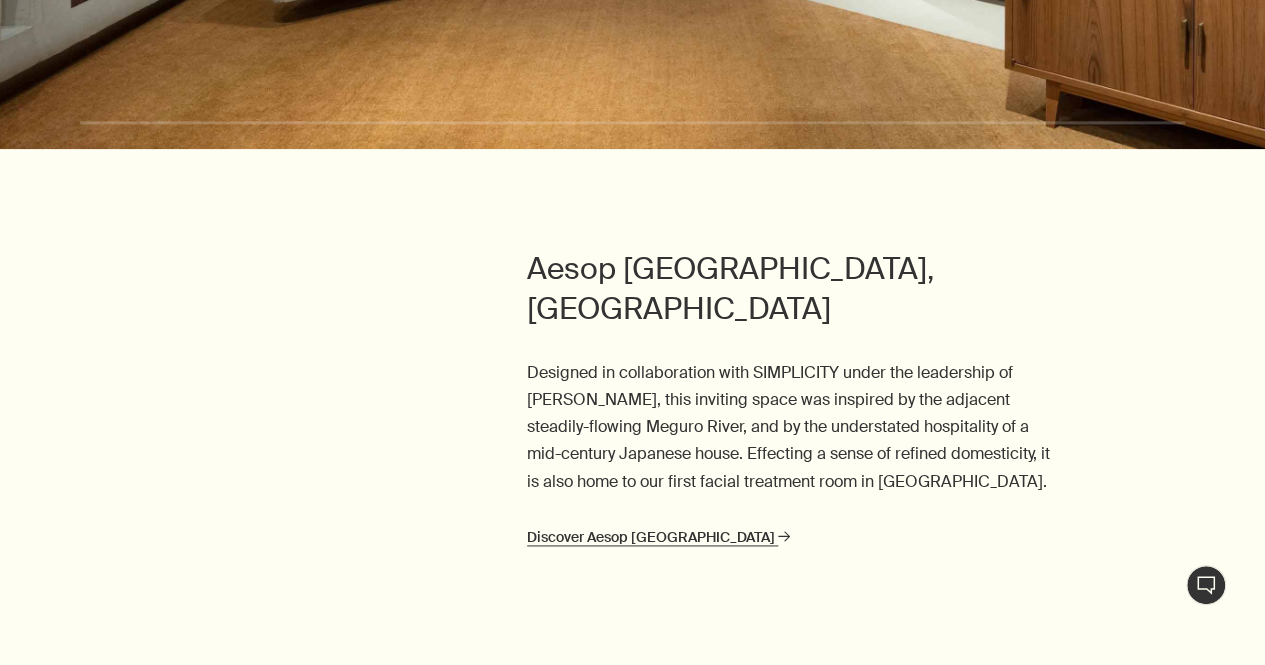 click on "Discover Aesop Tokyo   rightArrow" at bounding box center (658, 537) 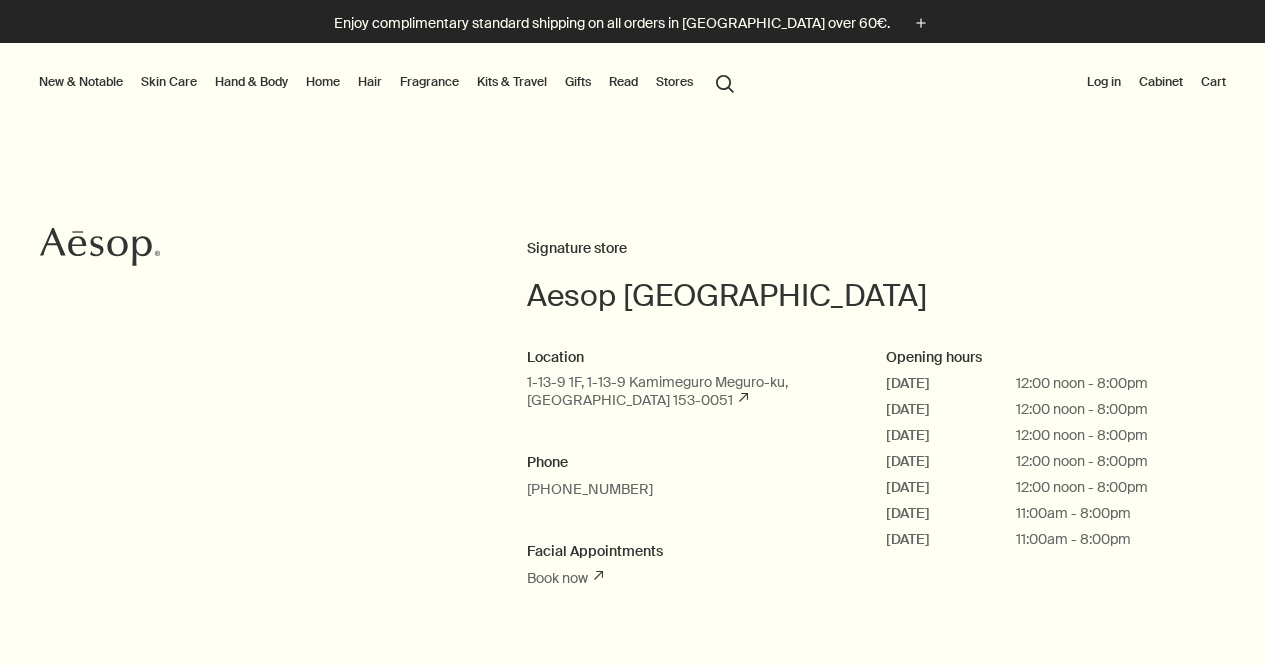 scroll, scrollTop: 0, scrollLeft: 0, axis: both 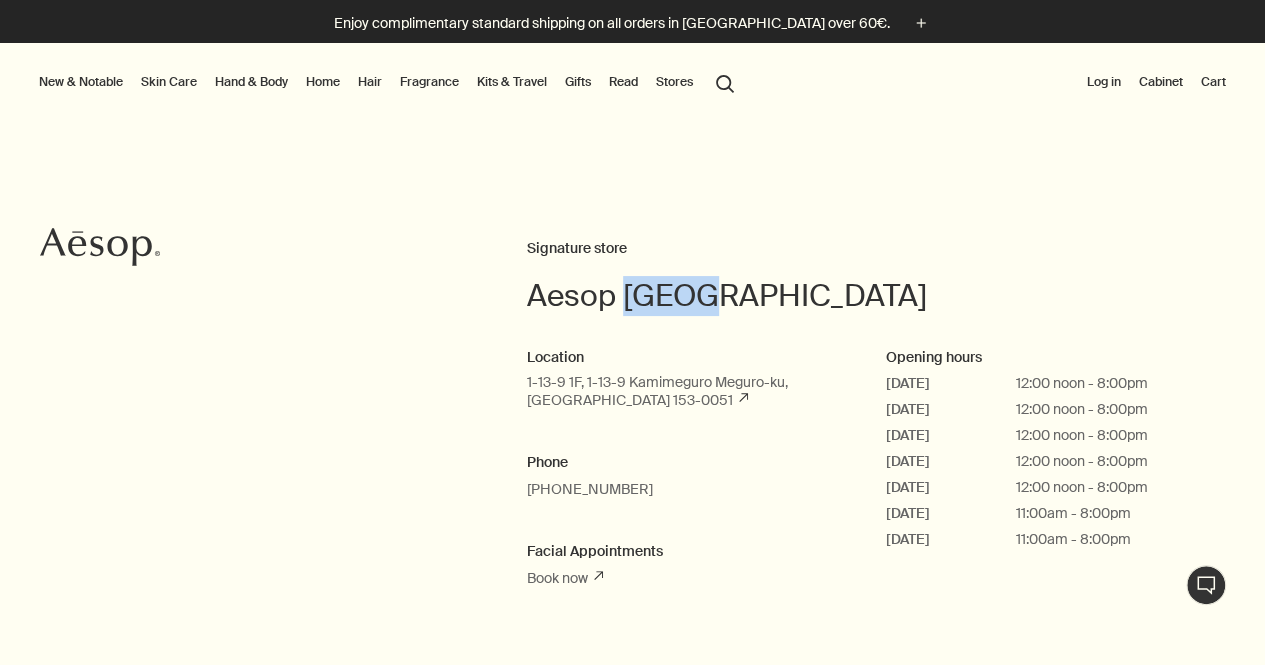 drag, startPoint x: 0, startPoint y: 0, endPoint x: 725, endPoint y: 303, distance: 785.7697 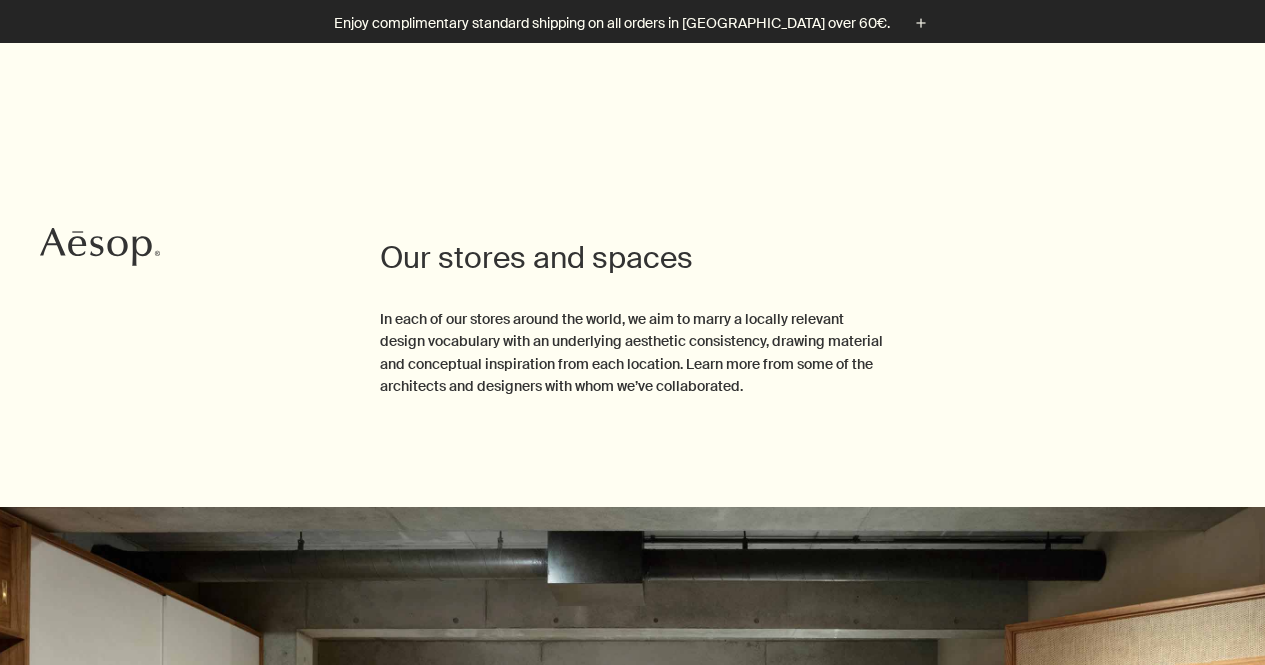 scroll, scrollTop: 1421, scrollLeft: 0, axis: vertical 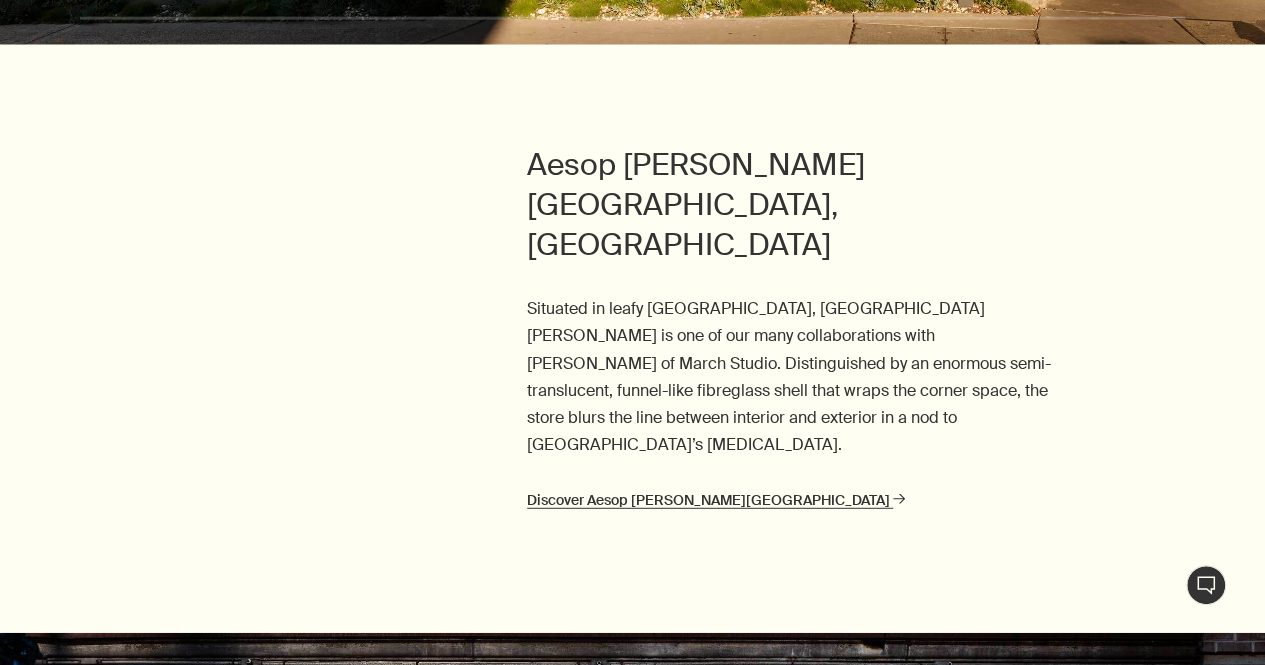 click on "Discover Aesop James Street   rightArrow" at bounding box center [716, 500] 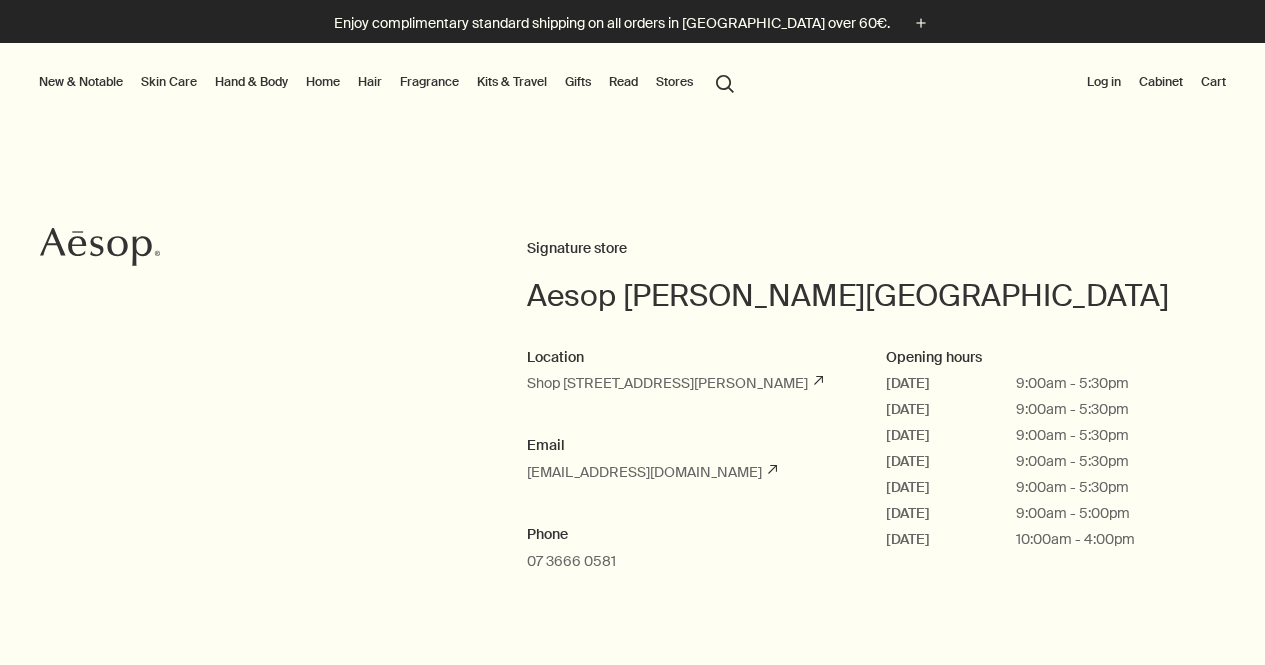 scroll, scrollTop: 33, scrollLeft: 0, axis: vertical 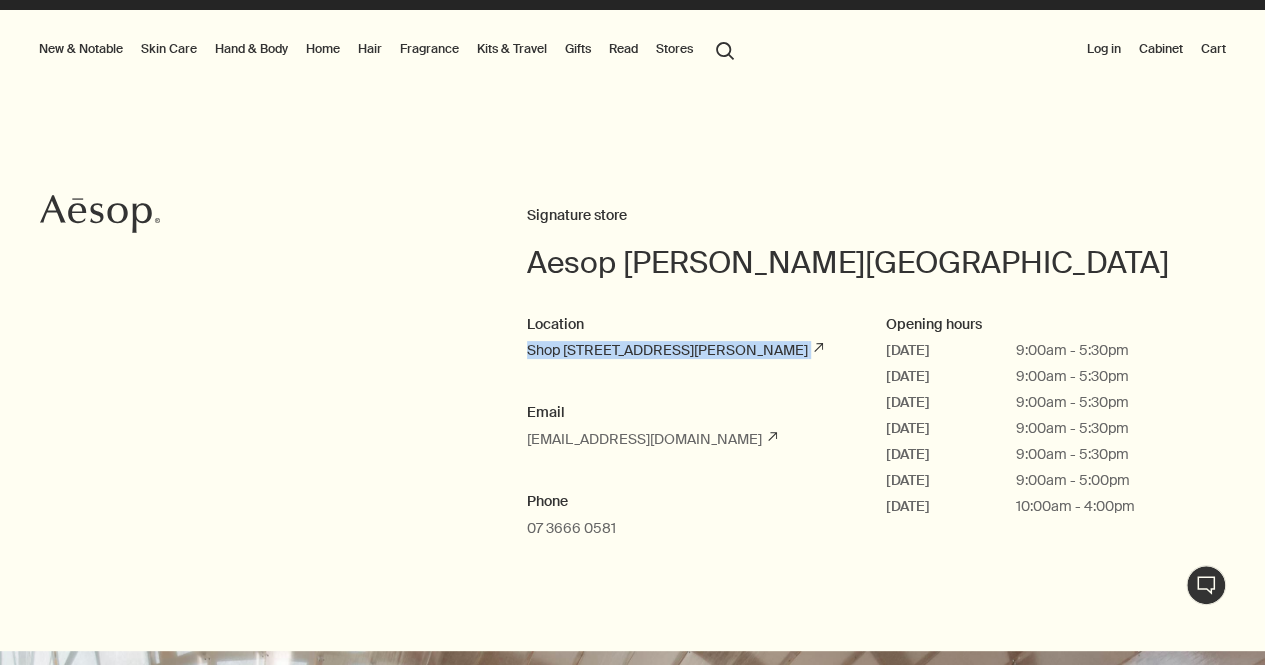 copy on "Shop [STREET_ADDRESS][PERSON_NAME]" 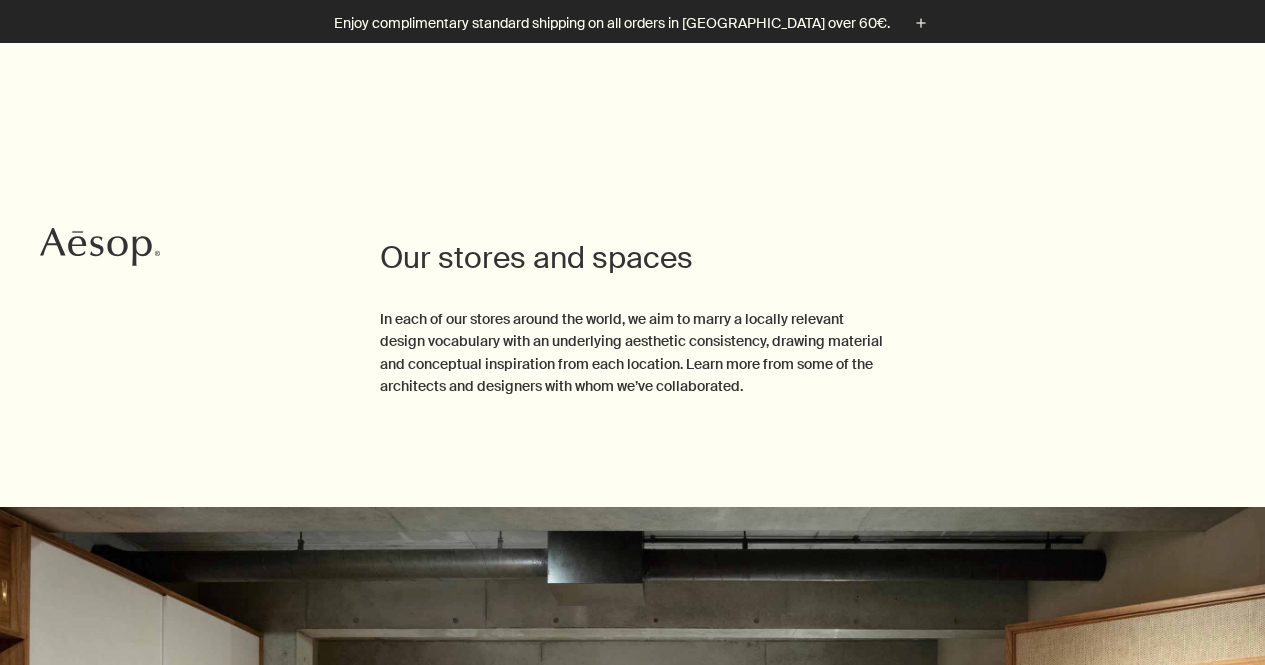 scroll, scrollTop: 1112, scrollLeft: 0, axis: vertical 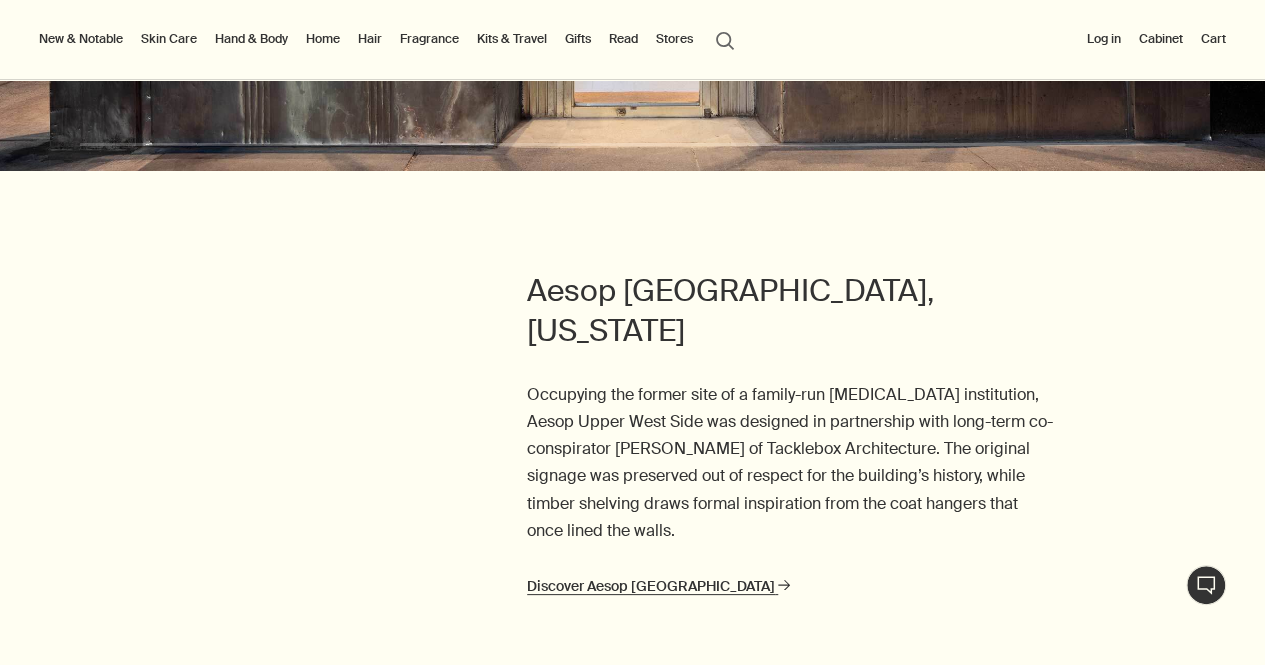 click on "Discover Aesop Upper West Side   rightArrow" at bounding box center (658, 586) 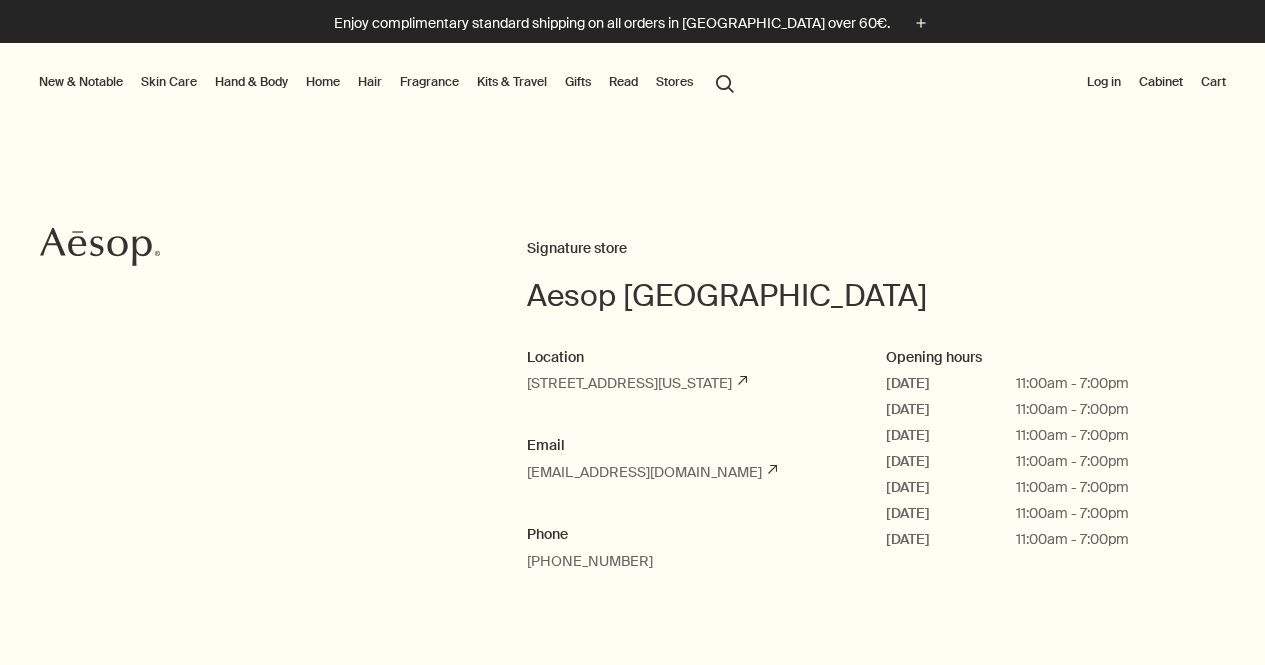 scroll, scrollTop: 0, scrollLeft: 0, axis: both 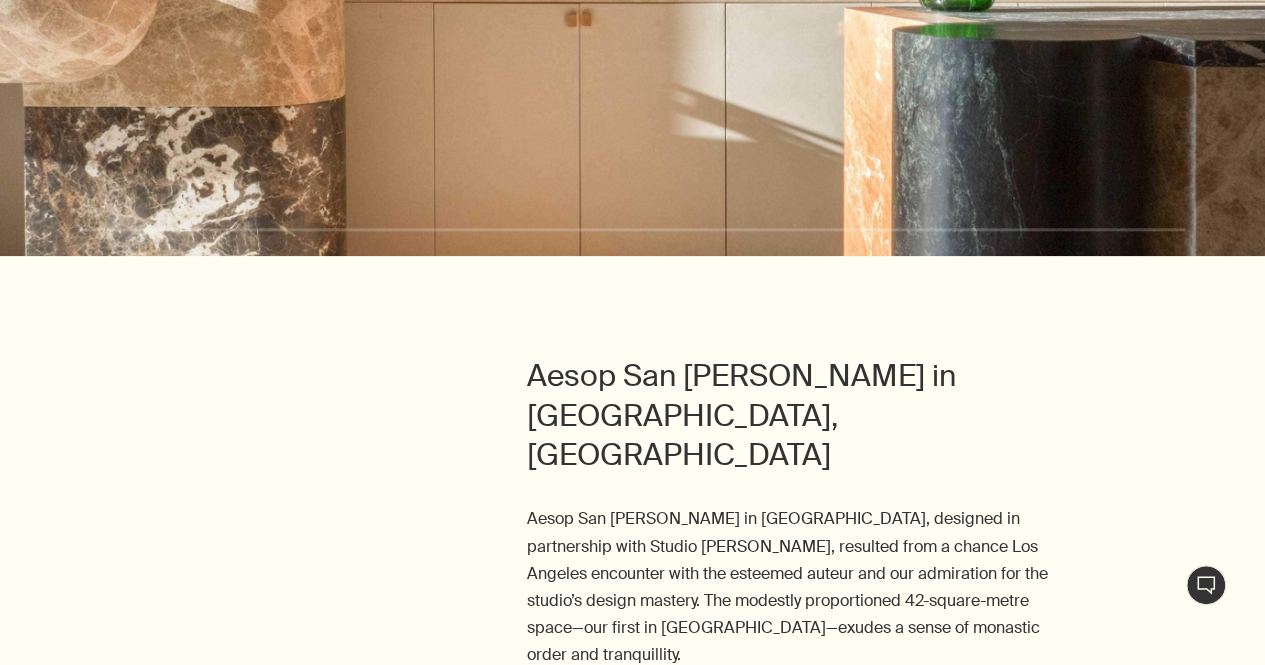 click on "Discover Aesop San Lorenzo in Lucina   rightArrow" at bounding box center (739, 710) 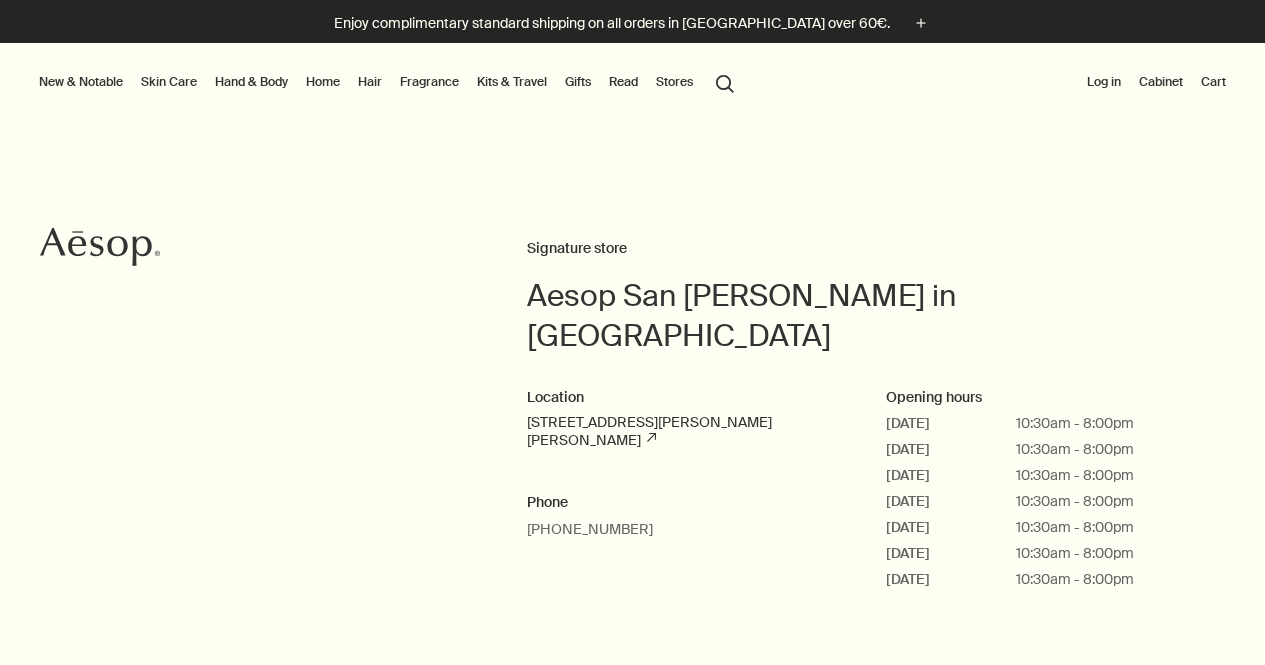 scroll, scrollTop: 37, scrollLeft: 0, axis: vertical 